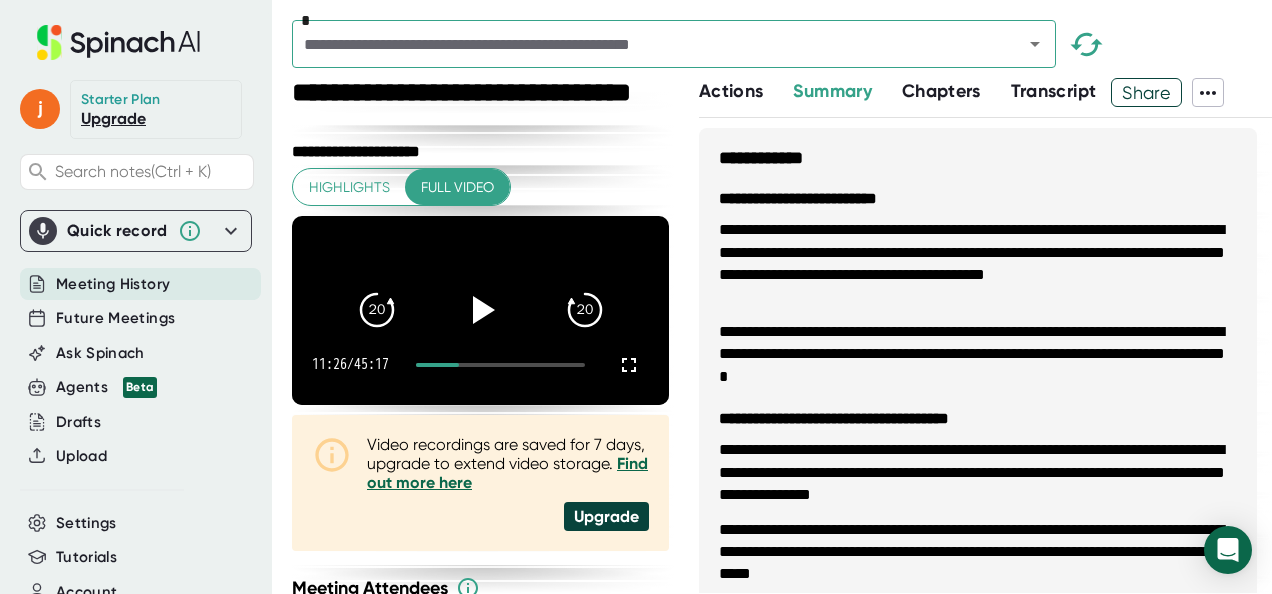 scroll, scrollTop: 0, scrollLeft: 0, axis: both 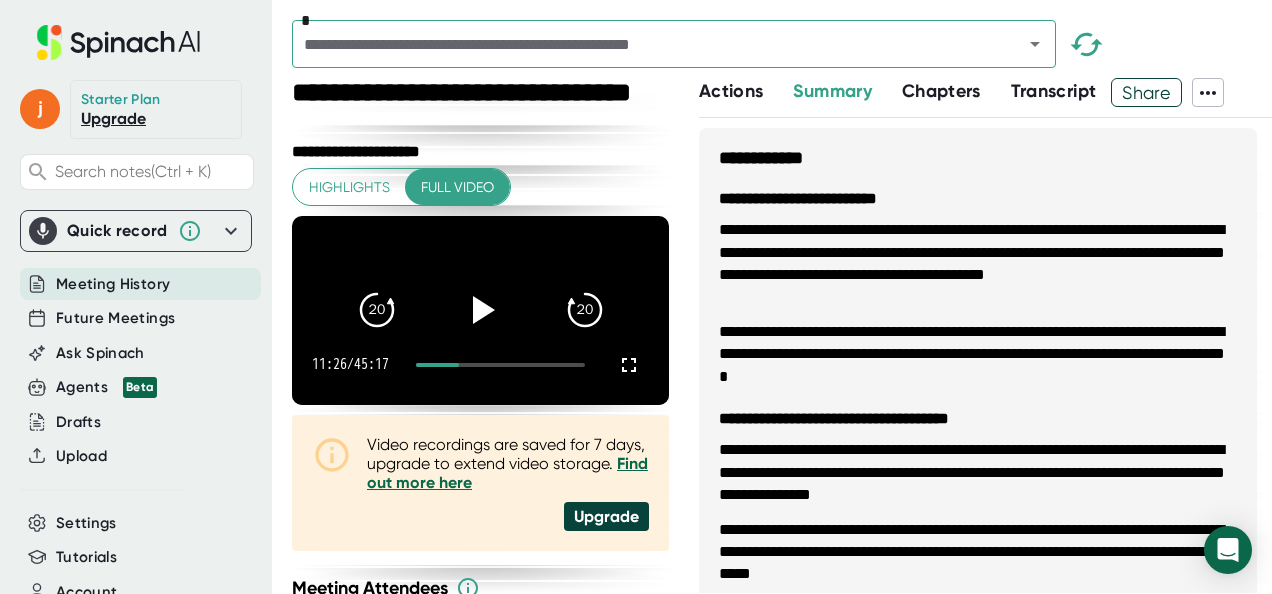 click on "Transcript" at bounding box center [1054, 91] 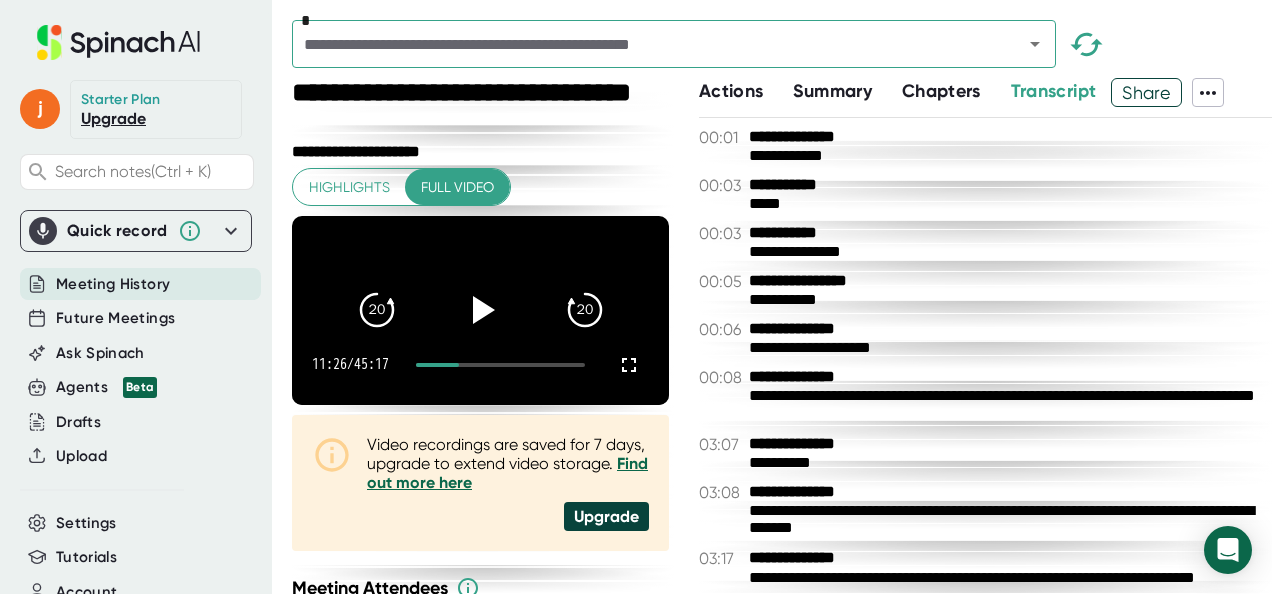 click on "*" at bounding box center [782, 49] 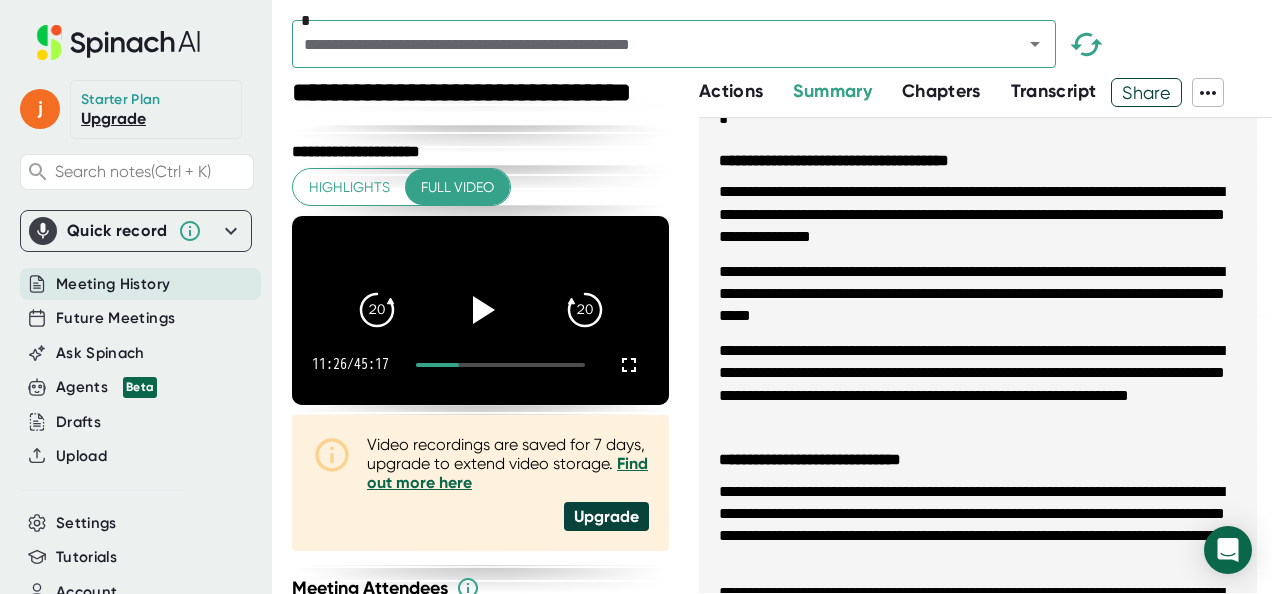 scroll, scrollTop: 300, scrollLeft: 0, axis: vertical 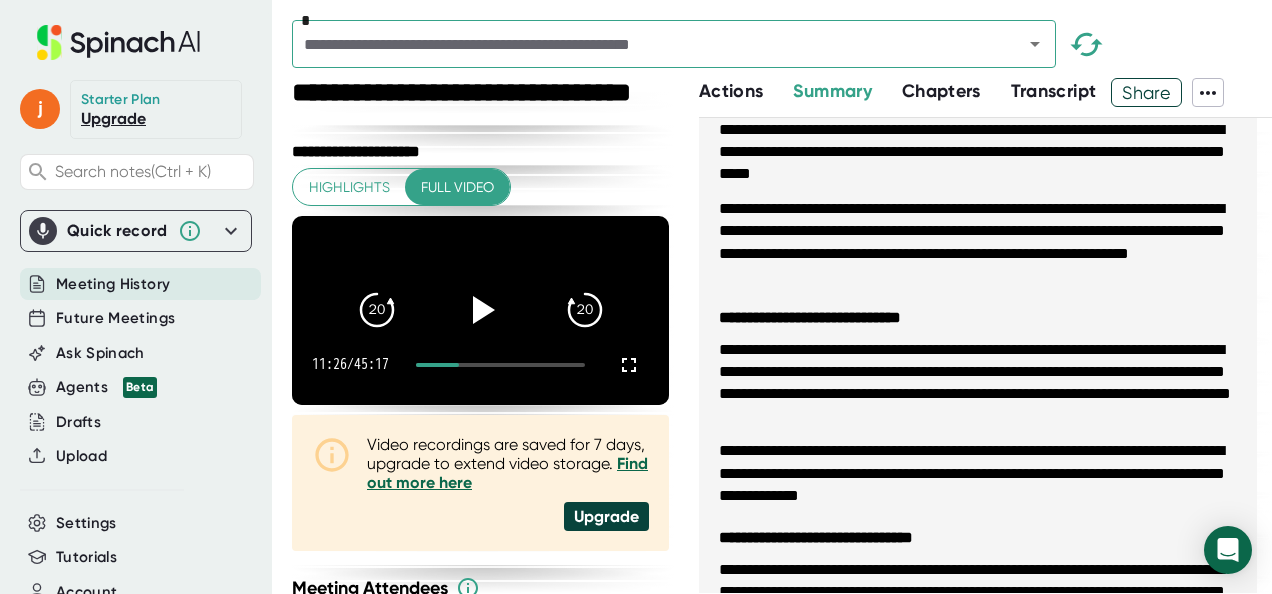 drag, startPoint x: 1218, startPoint y: 314, endPoint x: 1222, endPoint y: 337, distance: 23.345236 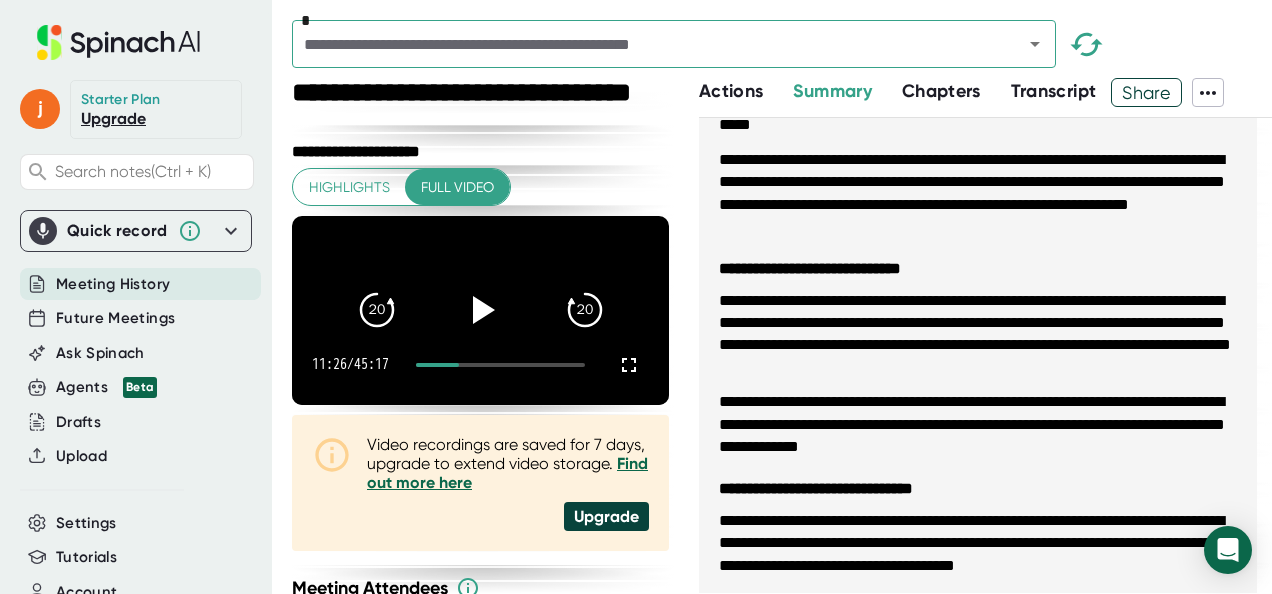 scroll, scrollTop: 456, scrollLeft: 0, axis: vertical 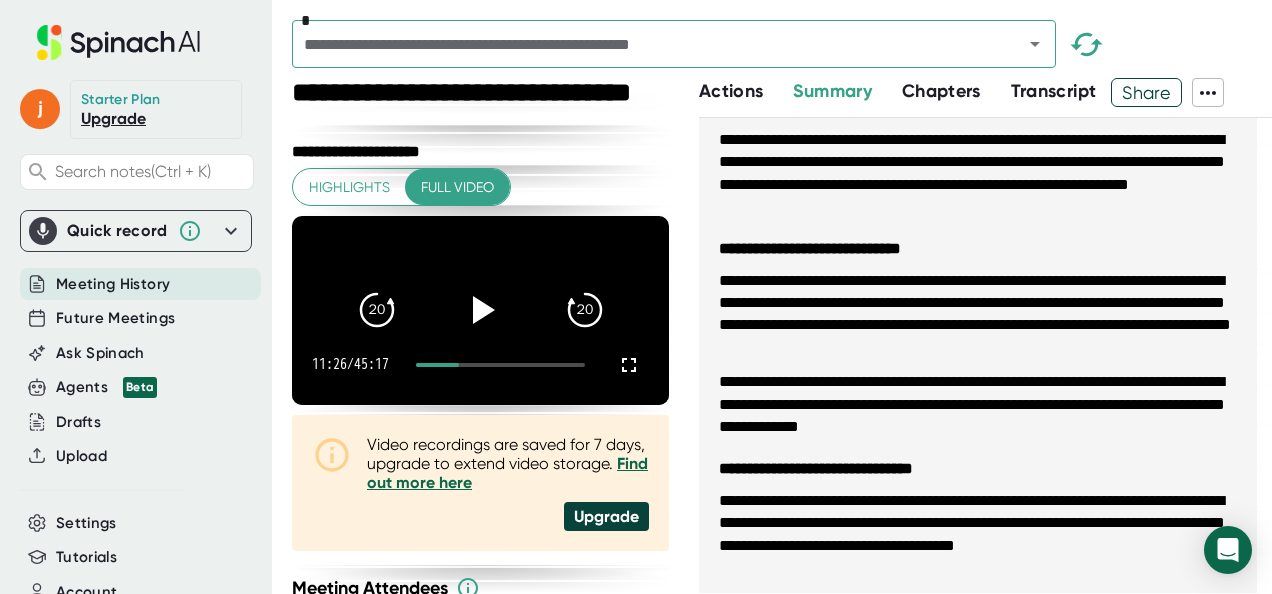 drag, startPoint x: 1216, startPoint y: 368, endPoint x: 1212, endPoint y: 387, distance: 19.416489 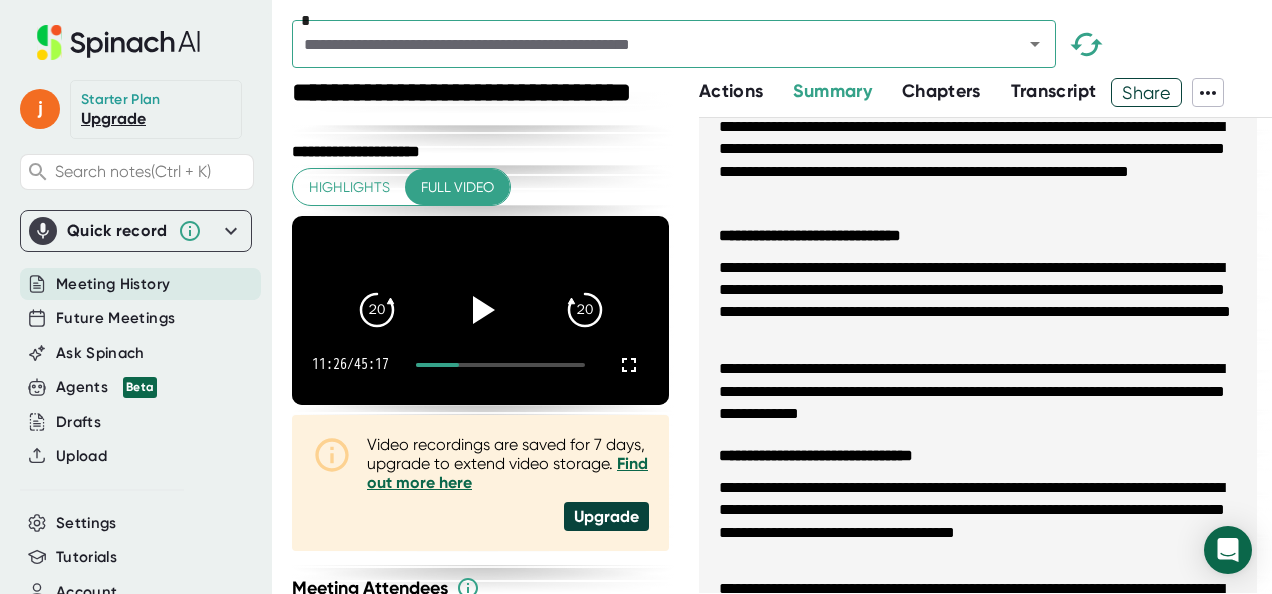 scroll, scrollTop: 488, scrollLeft: 0, axis: vertical 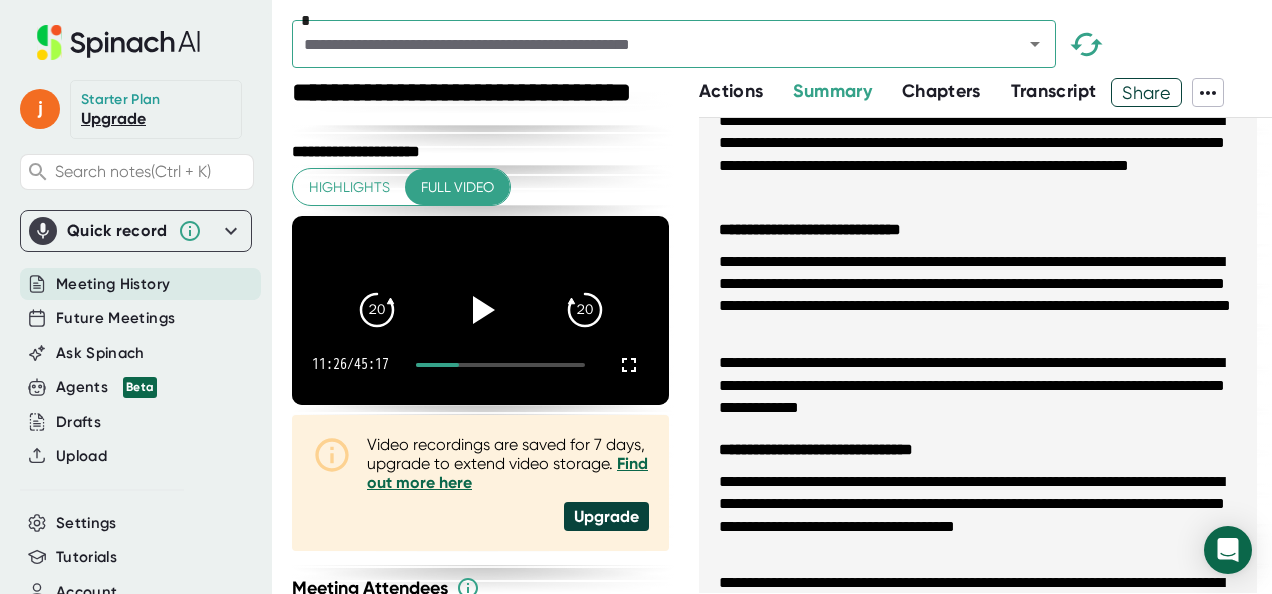 drag, startPoint x: 1209, startPoint y: 385, endPoint x: 1208, endPoint y: 406, distance: 21.023796 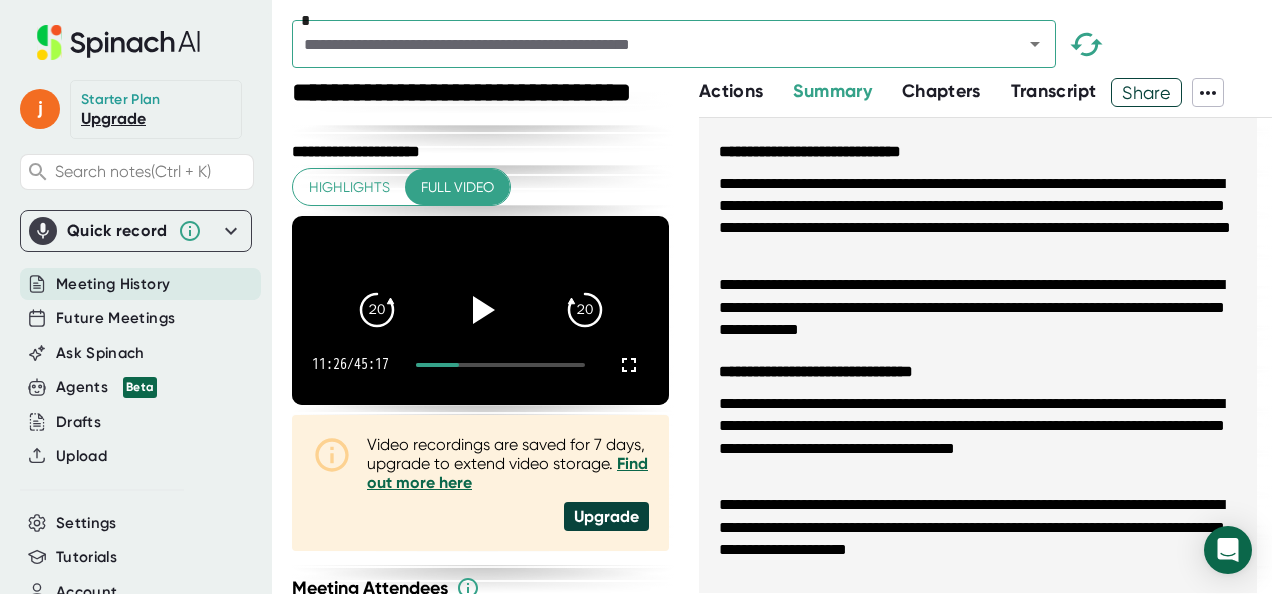 scroll, scrollTop: 583, scrollLeft: 0, axis: vertical 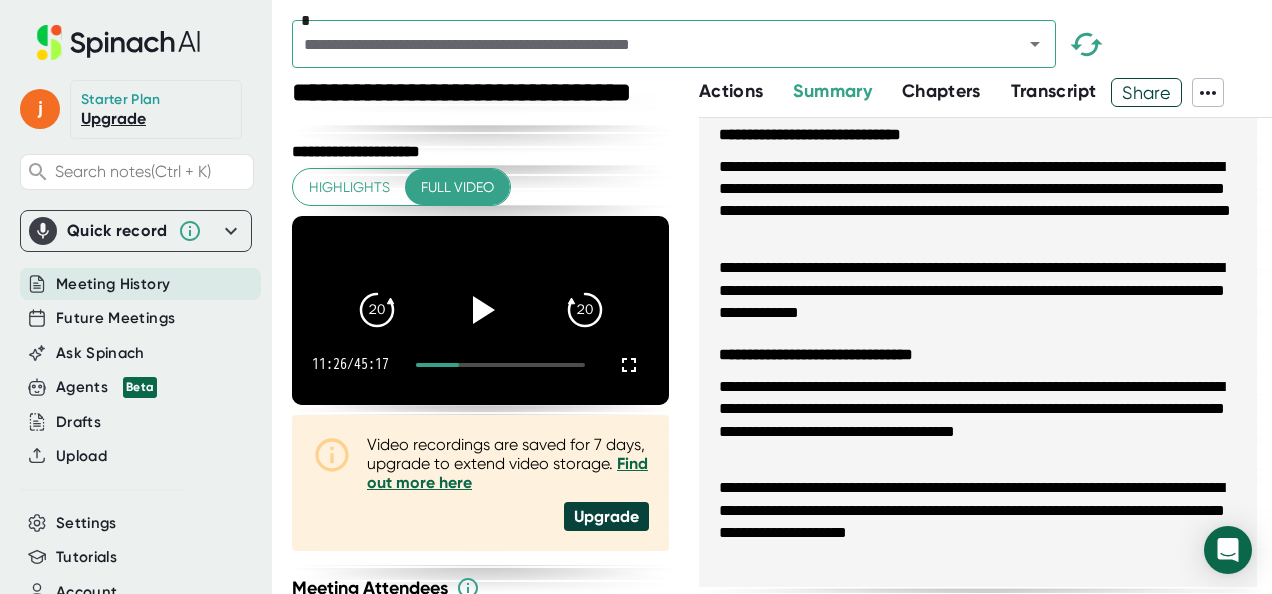 drag, startPoint x: 1184, startPoint y: 294, endPoint x: 1170, endPoint y: 364, distance: 71.38628 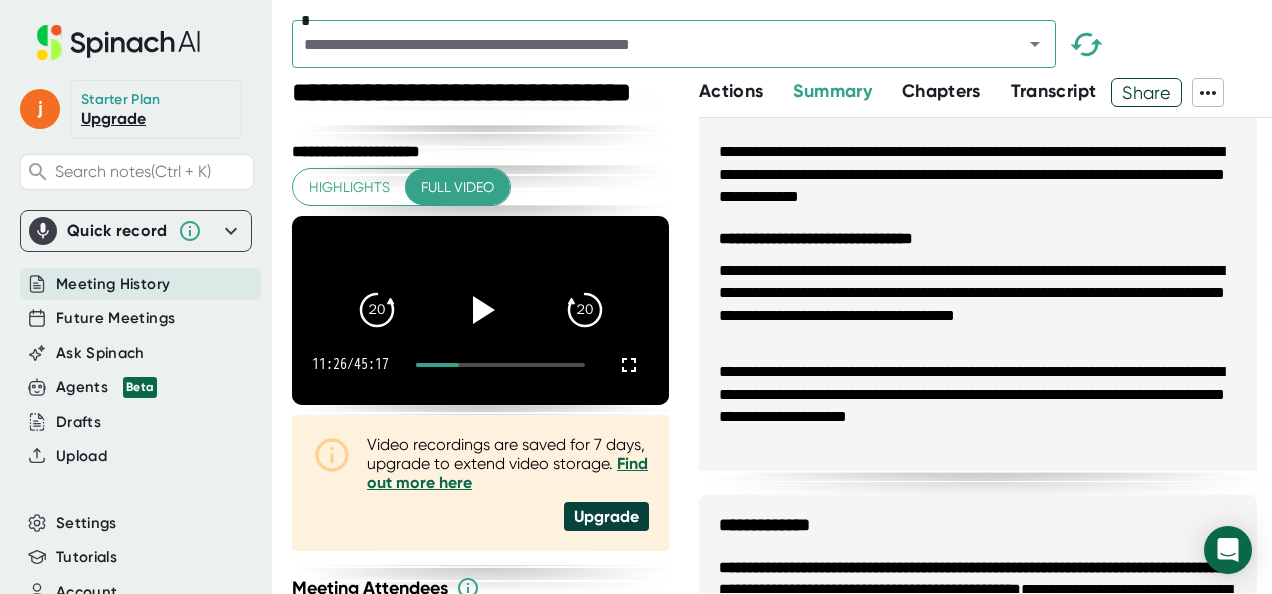 scroll, scrollTop: 706, scrollLeft: 0, axis: vertical 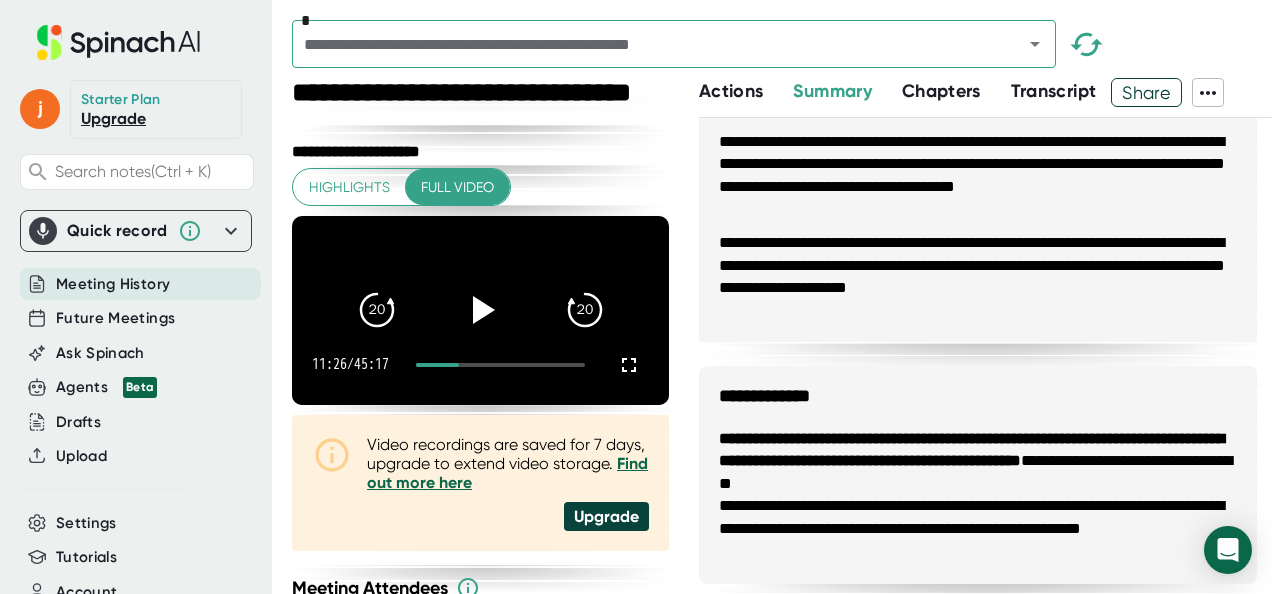 drag, startPoint x: 1074, startPoint y: 412, endPoint x: 1066, endPoint y: 450, distance: 38.832977 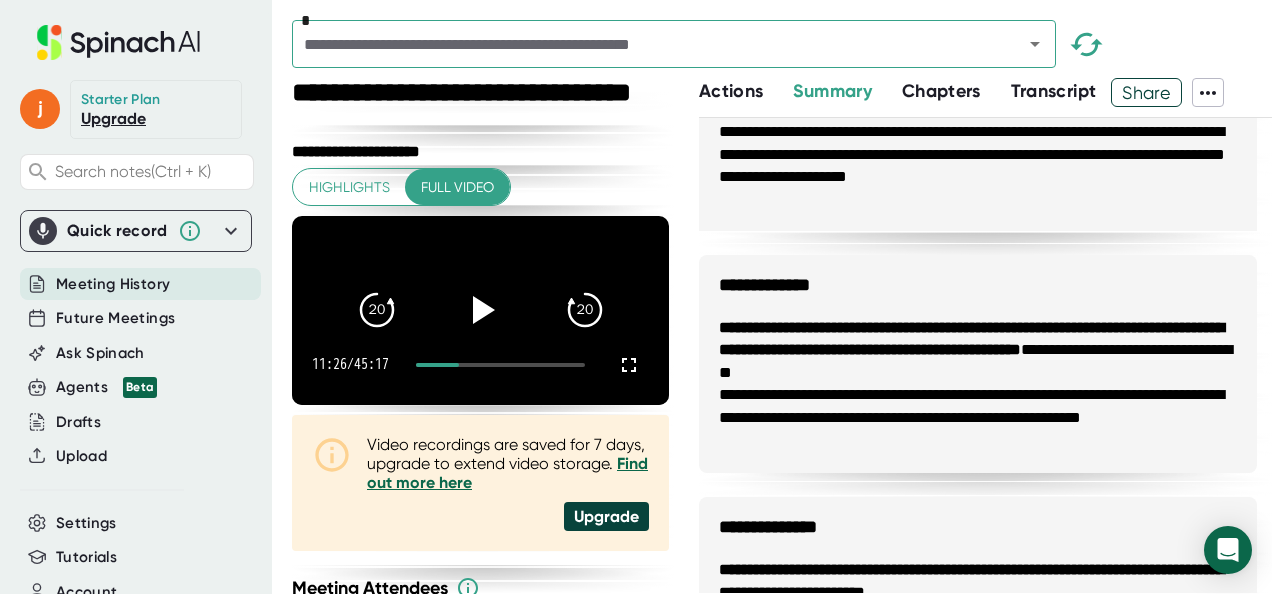 scroll, scrollTop: 942, scrollLeft: 0, axis: vertical 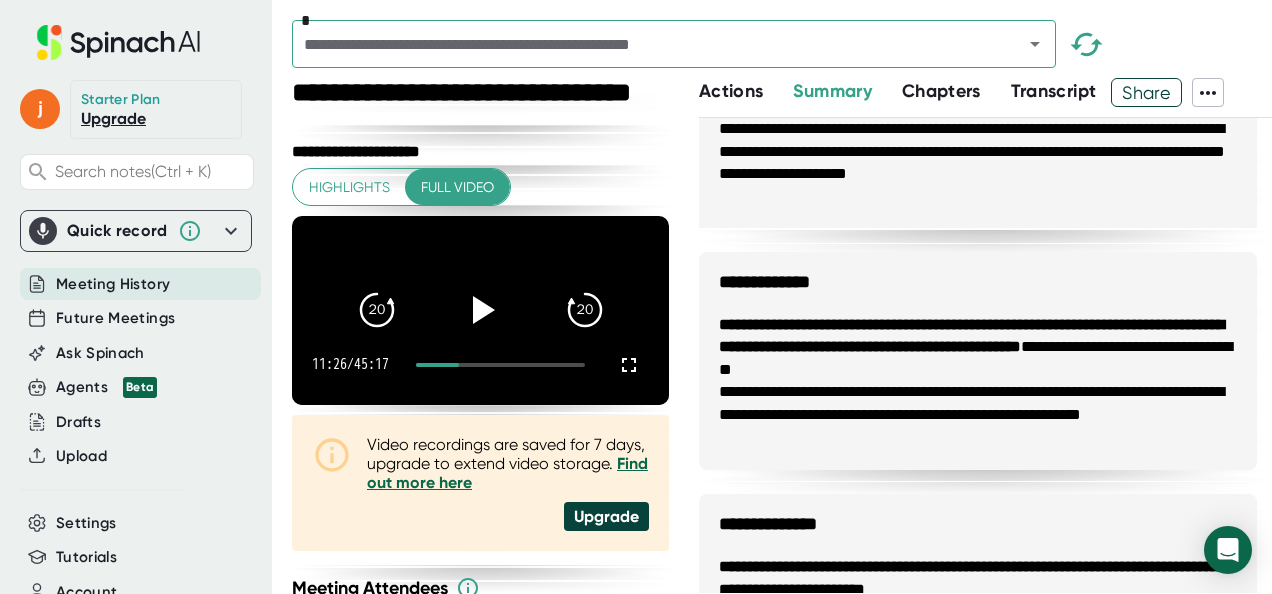 drag, startPoint x: 1044, startPoint y: 250, endPoint x: 1048, endPoint y: 316, distance: 66.1211 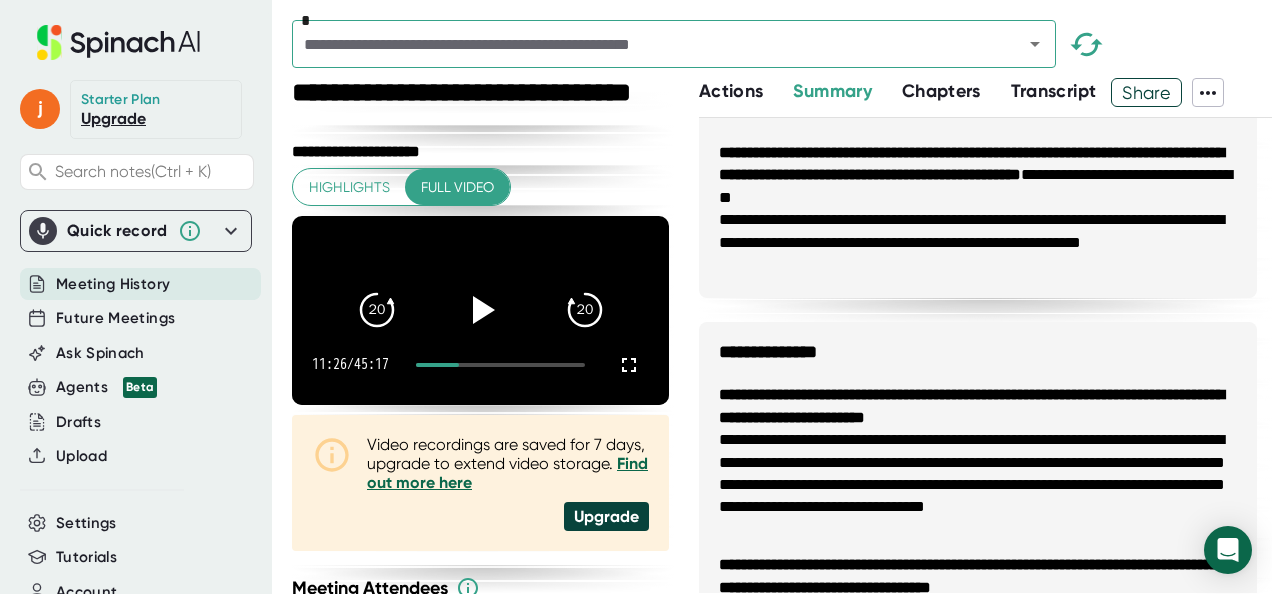 scroll, scrollTop: 1150, scrollLeft: 0, axis: vertical 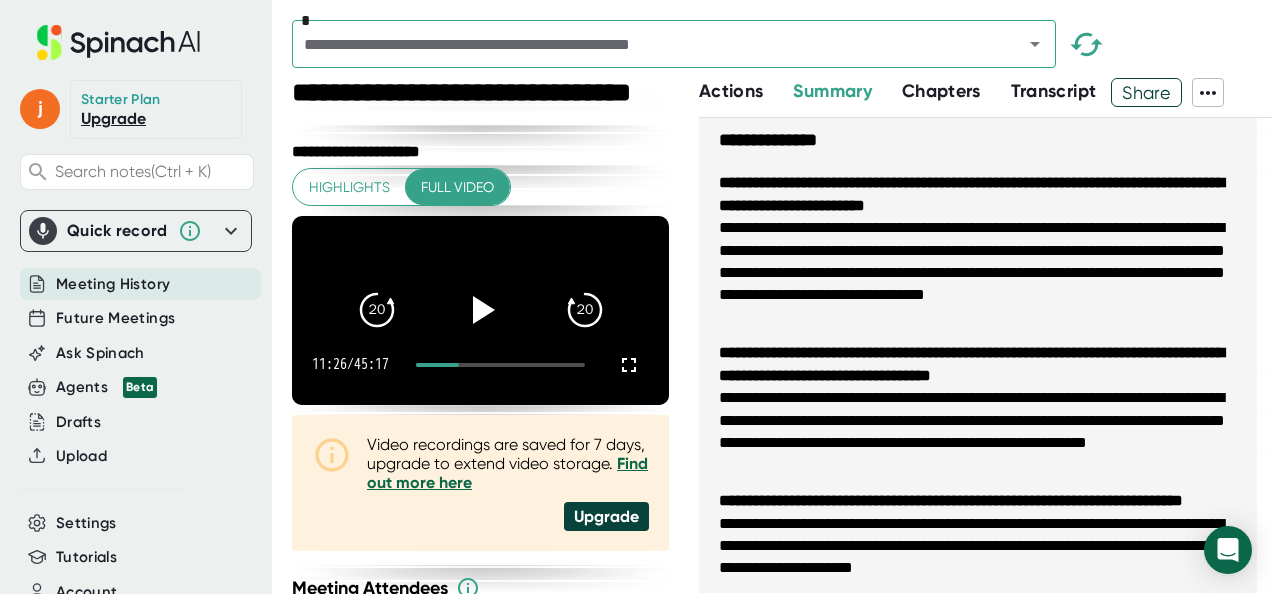 click on "**********" at bounding box center [978, 273] 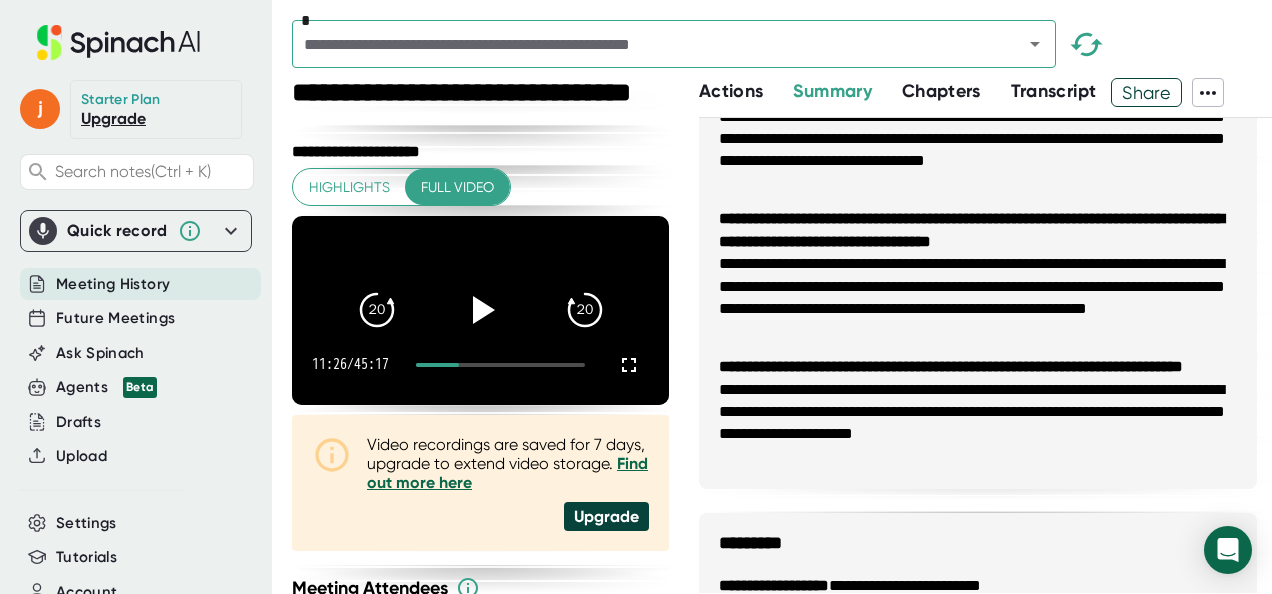 scroll, scrollTop: 1462, scrollLeft: 0, axis: vertical 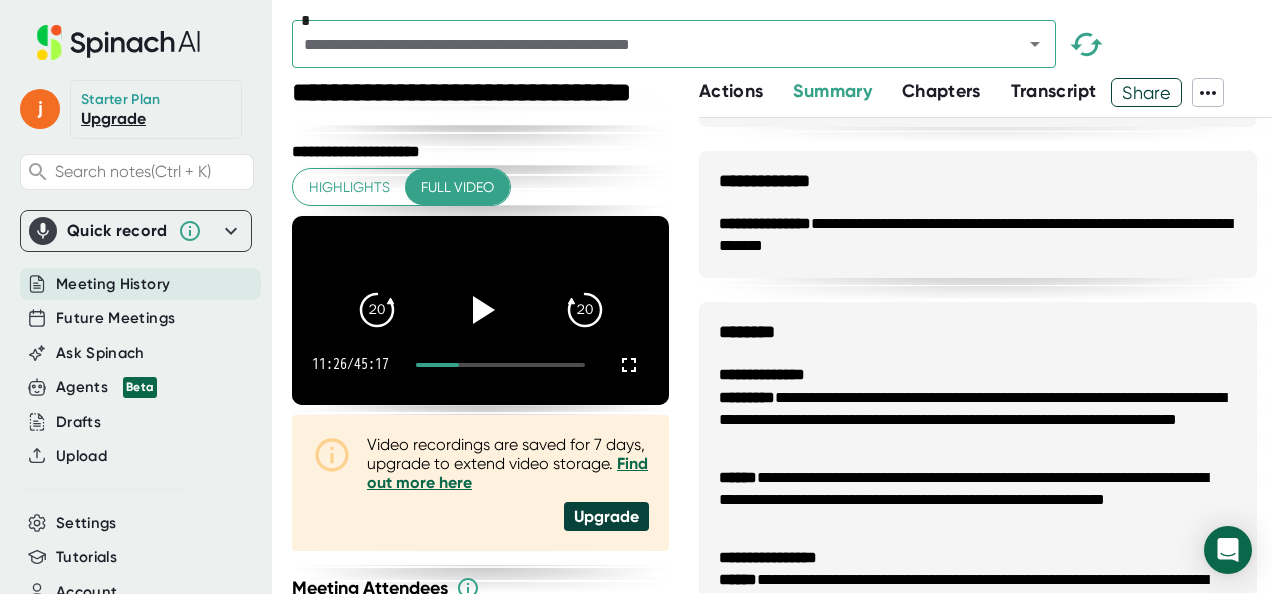 click on "********" at bounding box center (978, 323) 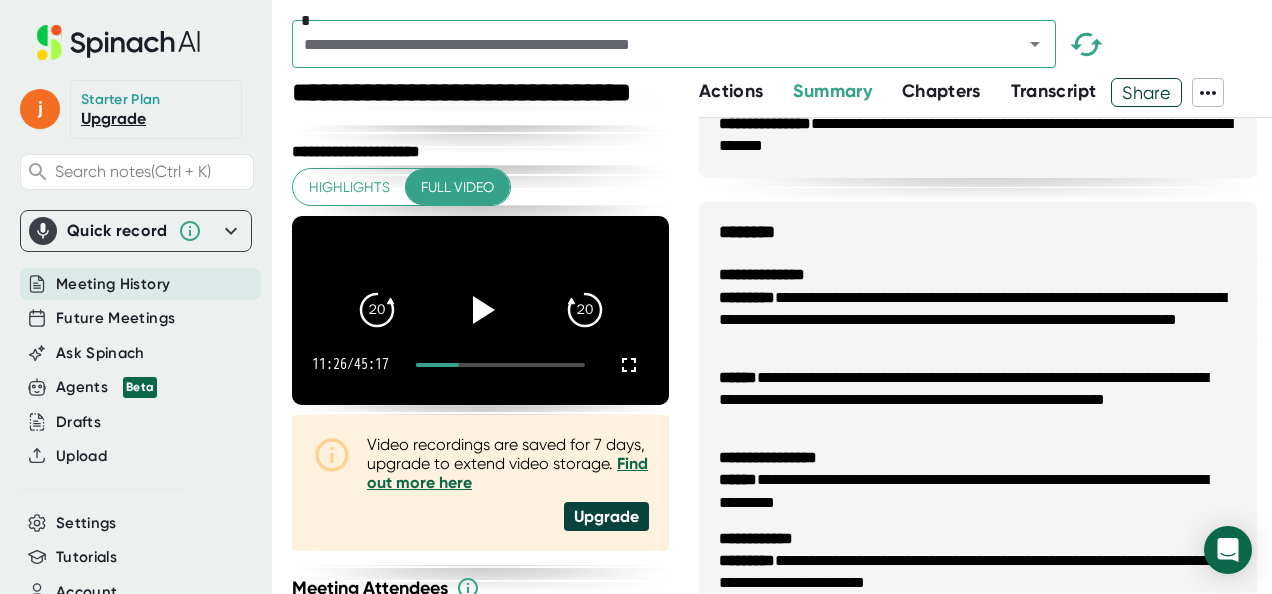 scroll, scrollTop: 2698, scrollLeft: 0, axis: vertical 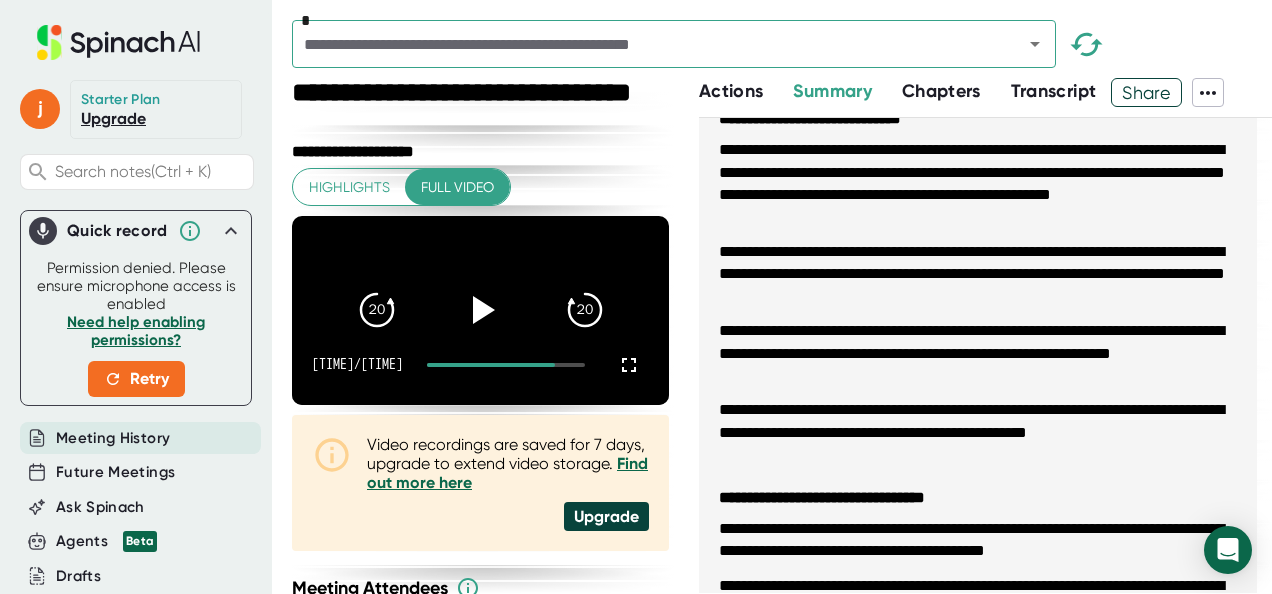 drag, startPoint x: 1052, startPoint y: 294, endPoint x: 1055, endPoint y: 312, distance: 18.248287 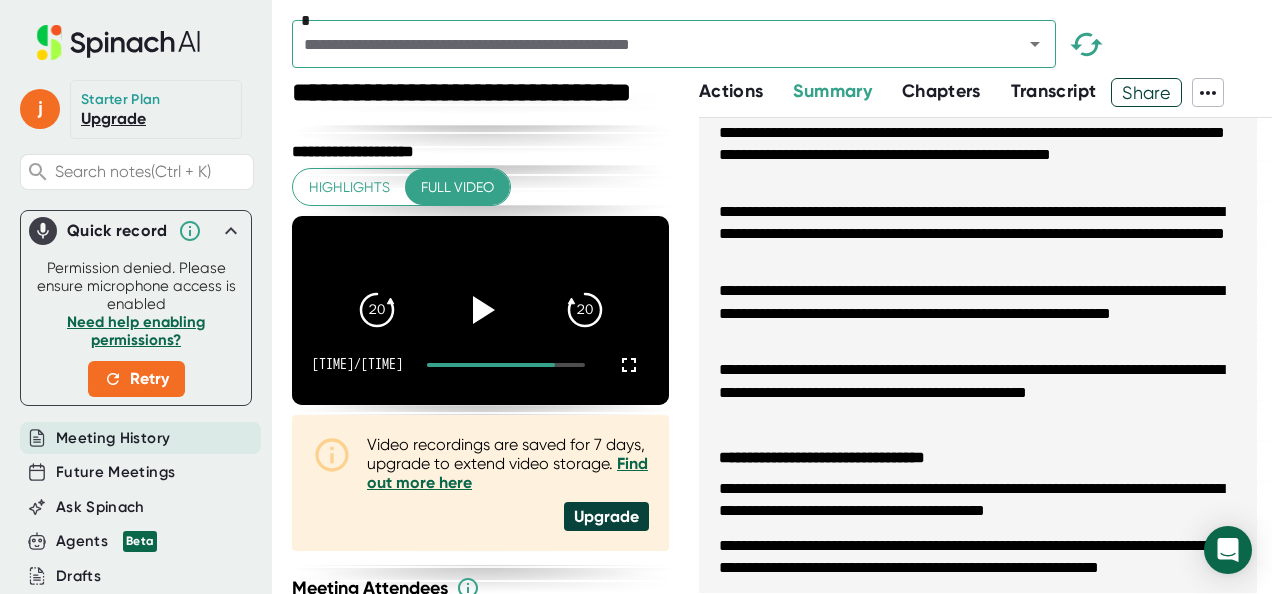 scroll, scrollTop: 341, scrollLeft: 0, axis: vertical 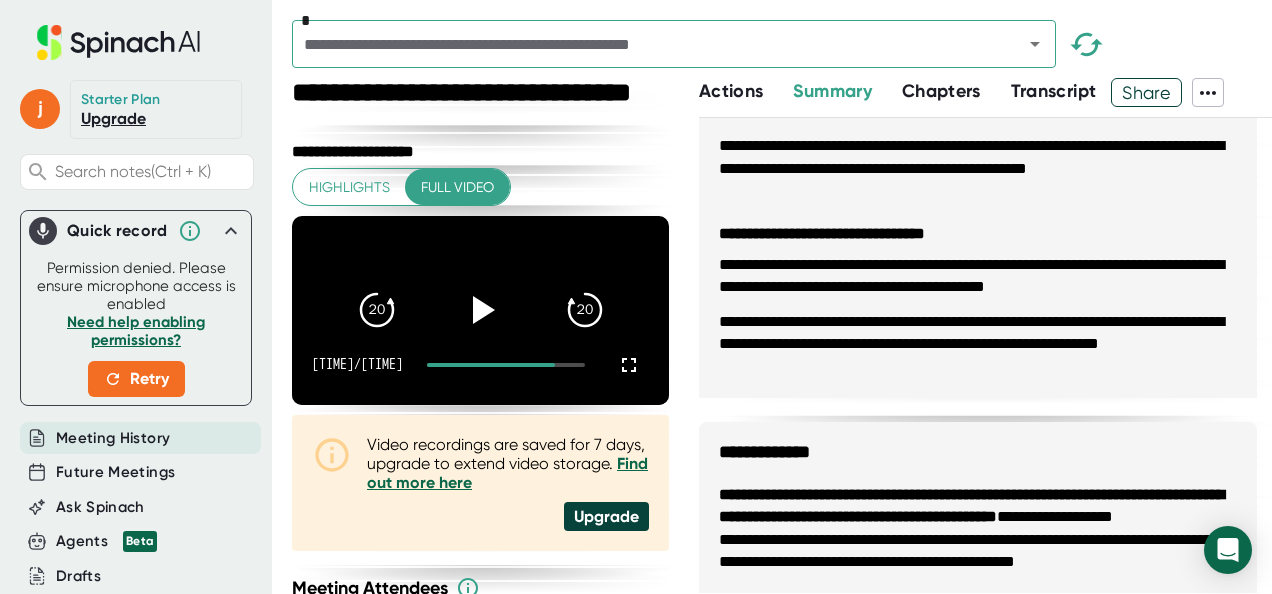 drag, startPoint x: 1092, startPoint y: 320, endPoint x: 1092, endPoint y: 341, distance: 21 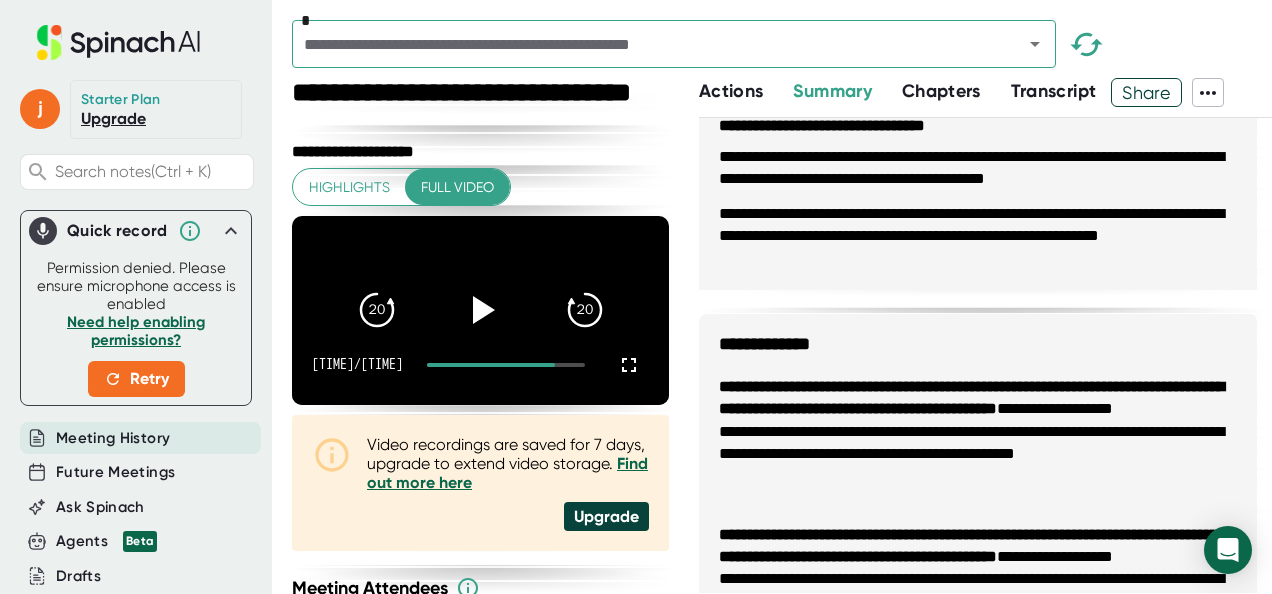 scroll, scrollTop: 689, scrollLeft: 0, axis: vertical 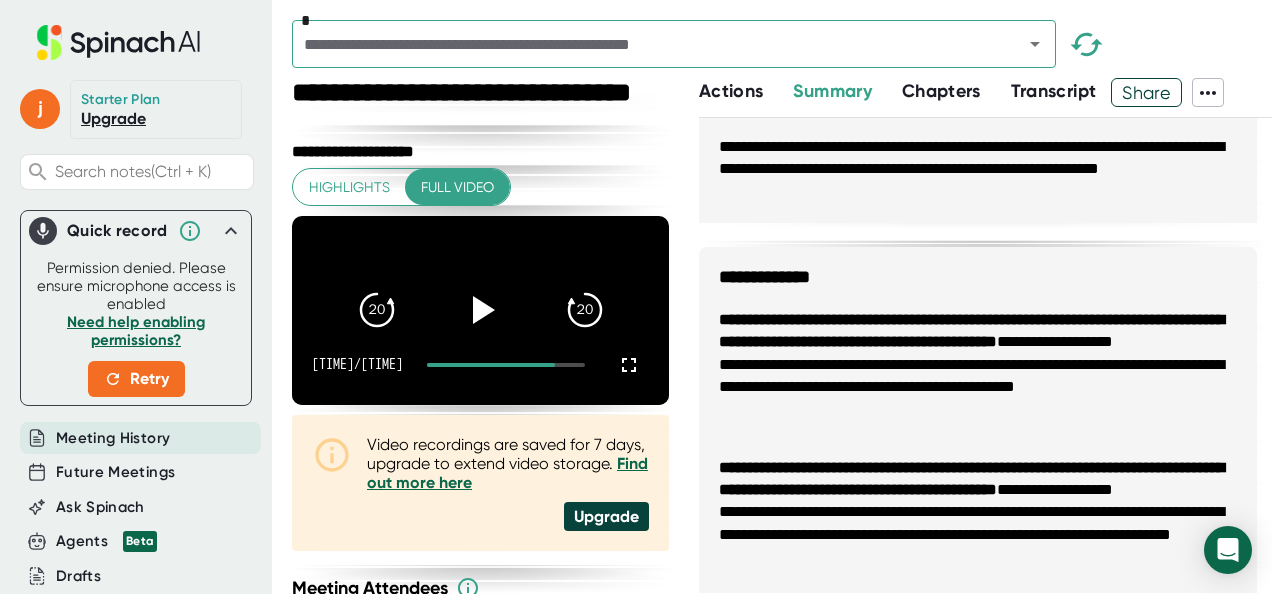 drag, startPoint x: 1107, startPoint y: 323, endPoint x: 1106, endPoint y: 342, distance: 19.026299 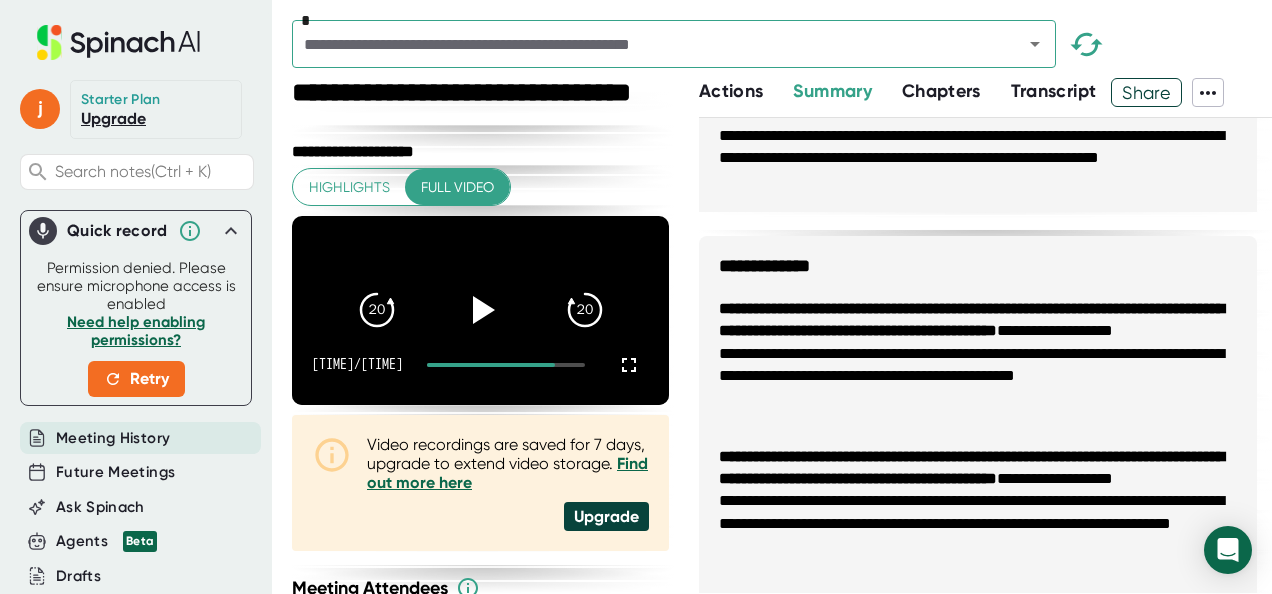 drag, startPoint x: 1108, startPoint y: 313, endPoint x: 1100, endPoint y: 356, distance: 43.737854 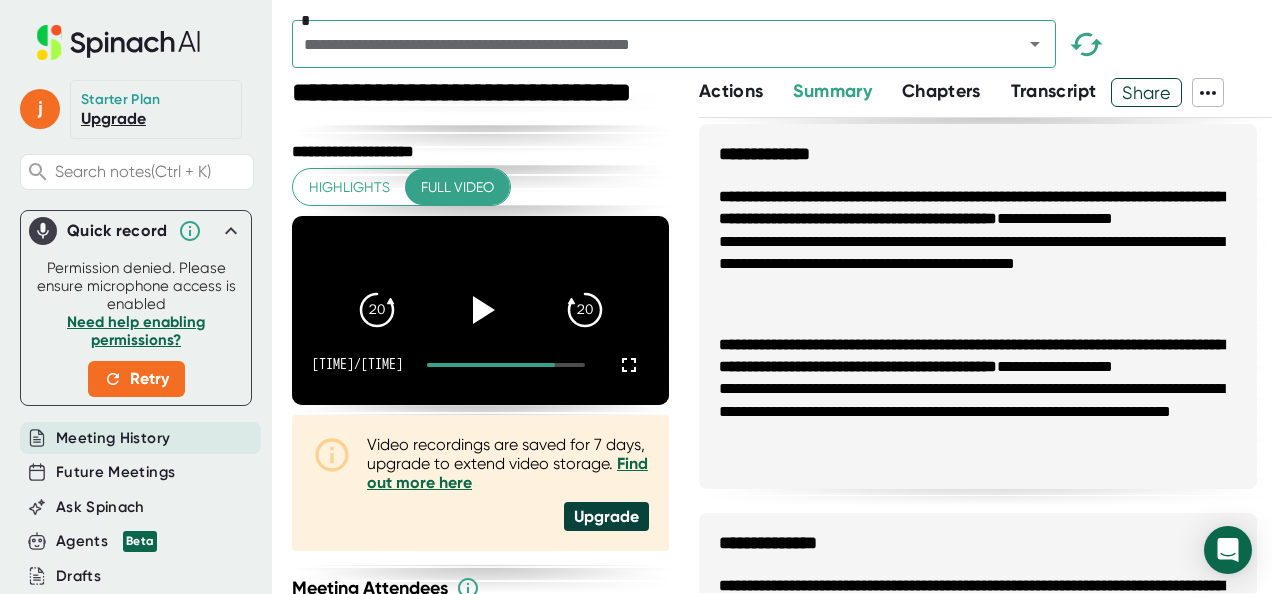 scroll, scrollTop: 874, scrollLeft: 0, axis: vertical 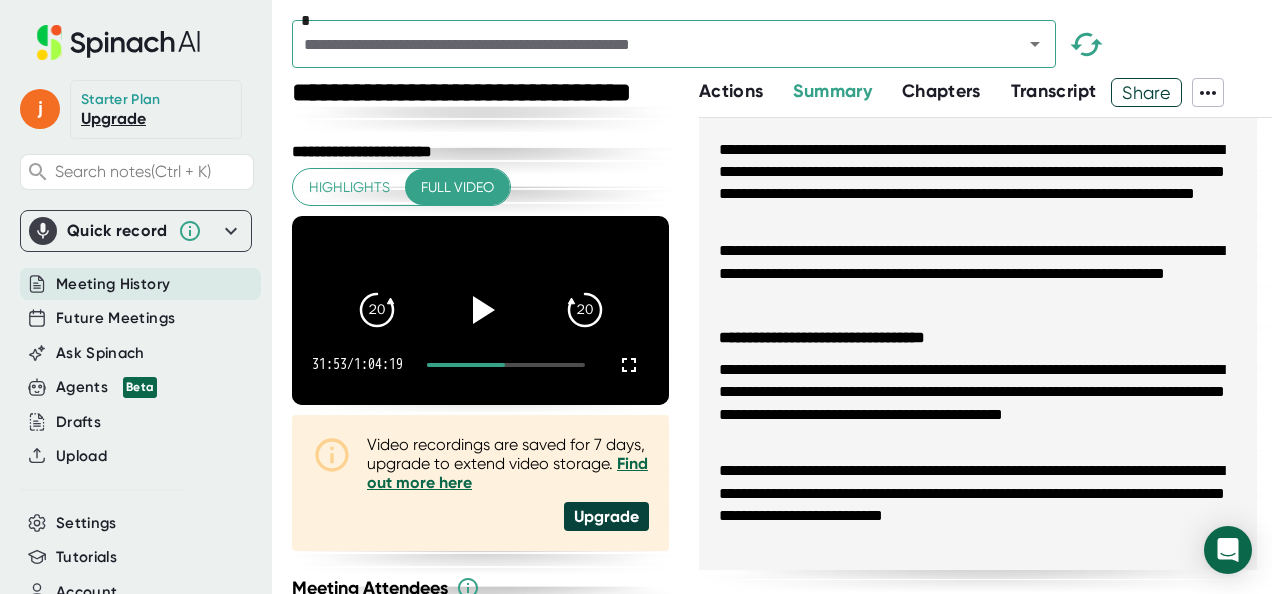 drag, startPoint x: 1096, startPoint y: 300, endPoint x: 1100, endPoint y: 312, distance: 12.649111 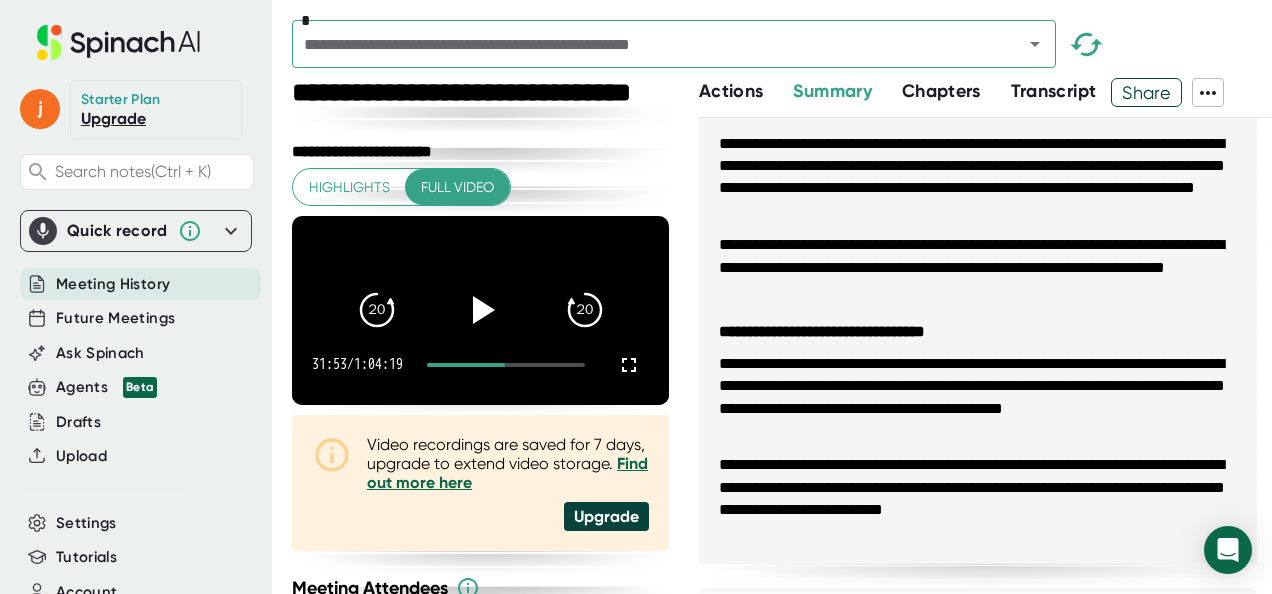 scroll, scrollTop: 608, scrollLeft: 0, axis: vertical 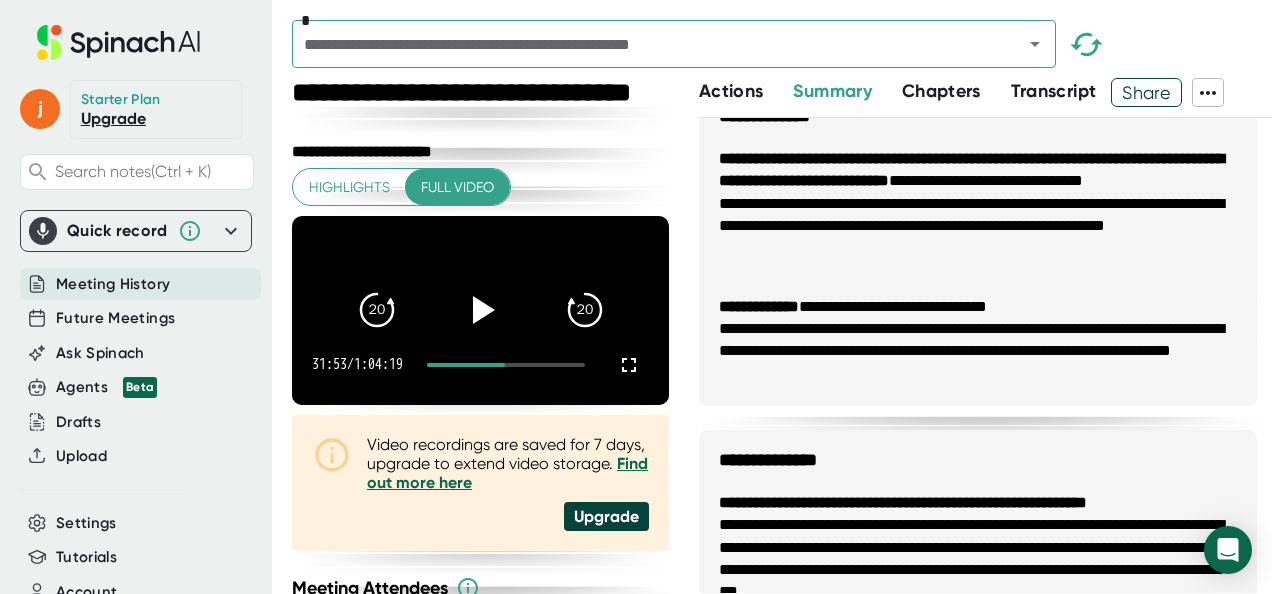 drag, startPoint x: 1080, startPoint y: 252, endPoint x: 1084, endPoint y: 264, distance: 12.649111 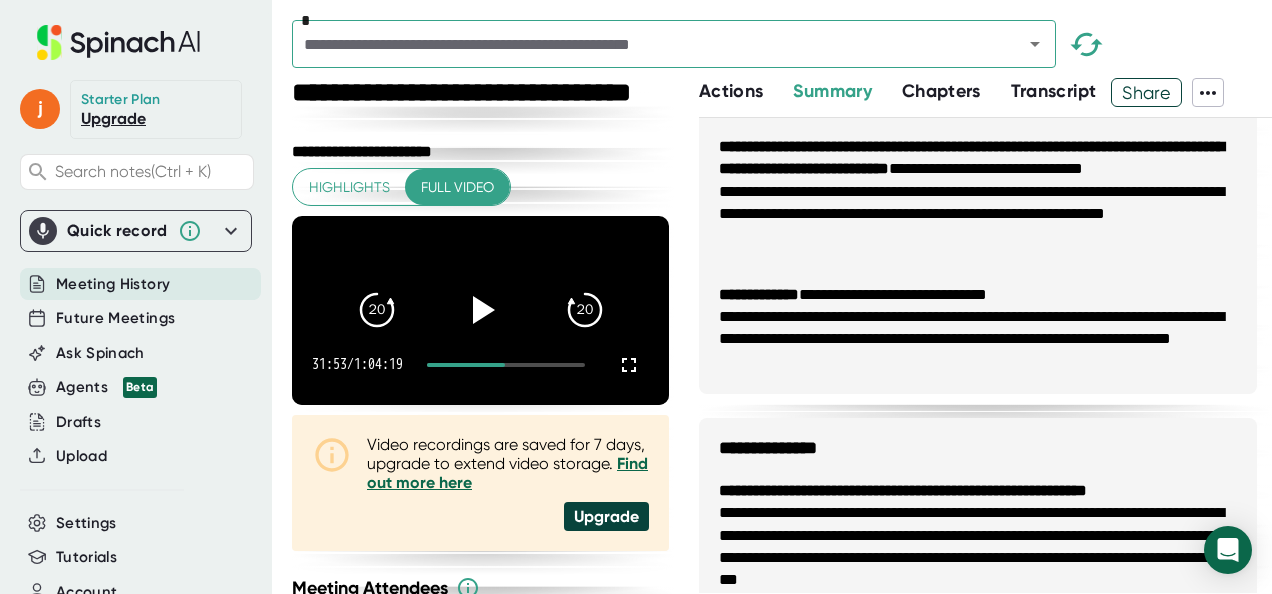 scroll, scrollTop: 1124, scrollLeft: 0, axis: vertical 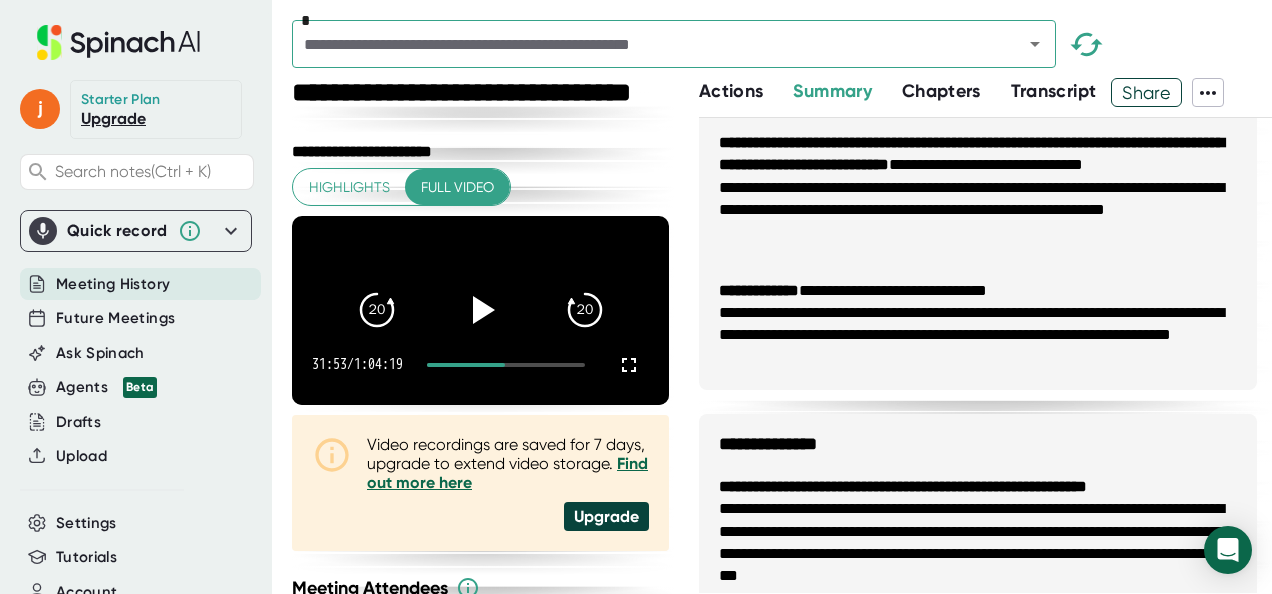 drag, startPoint x: 1024, startPoint y: 327, endPoint x: 1032, endPoint y: 371, distance: 44.72136 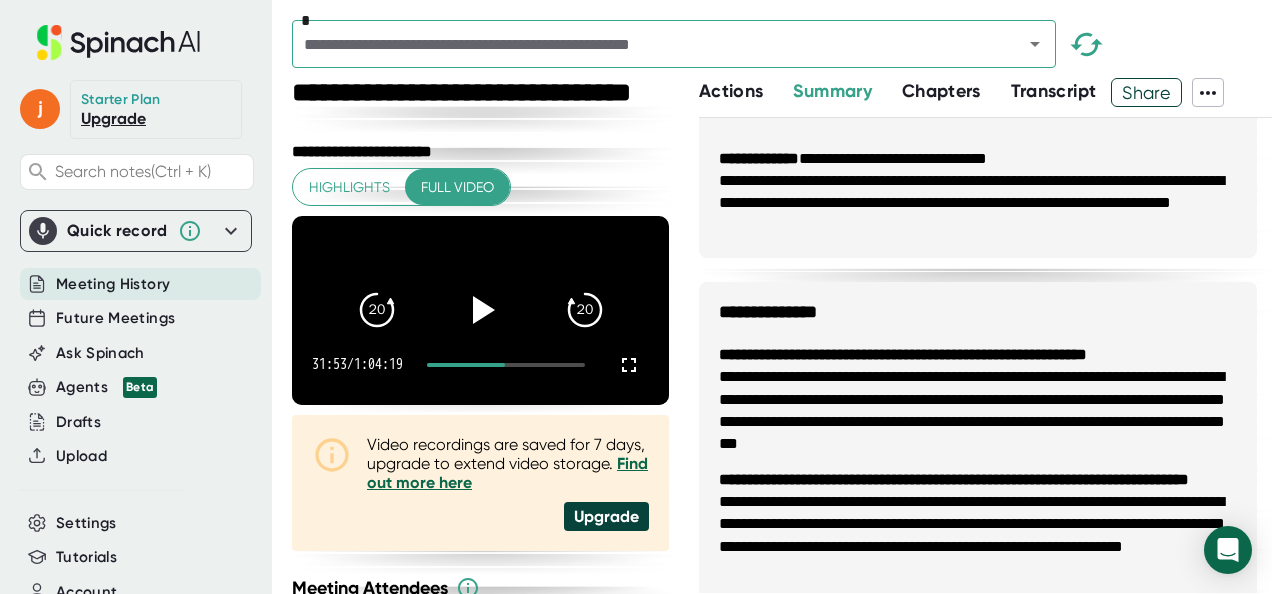 scroll, scrollTop: 1274, scrollLeft: 0, axis: vertical 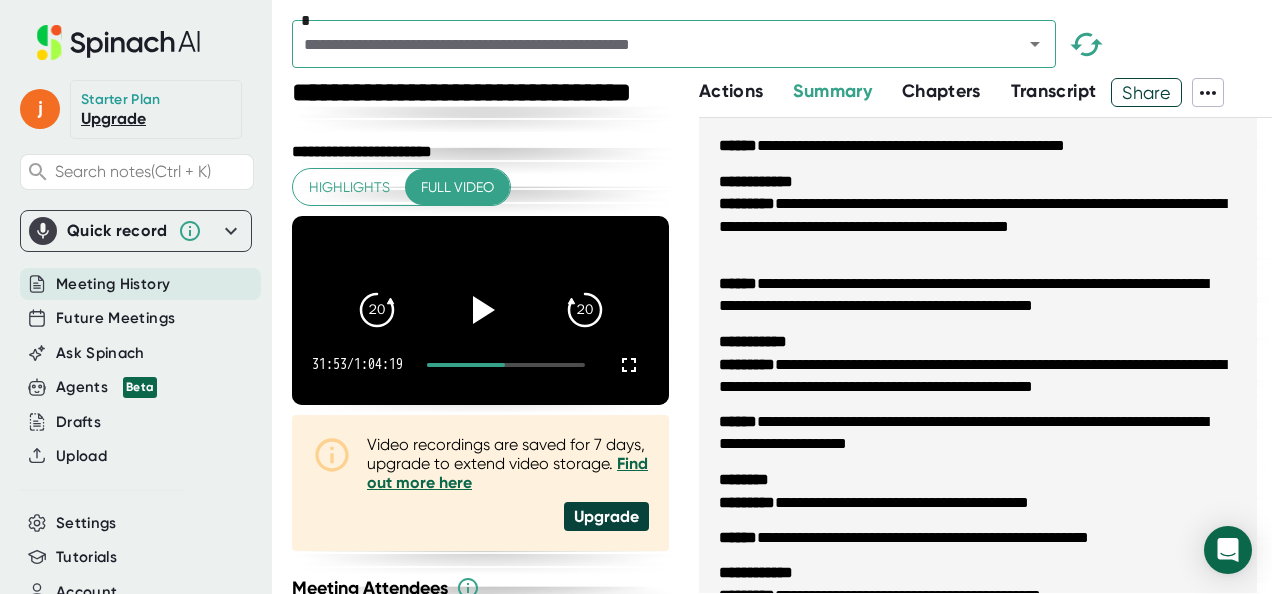 drag, startPoint x: 1206, startPoint y: 252, endPoint x: 1206, endPoint y: 303, distance: 51 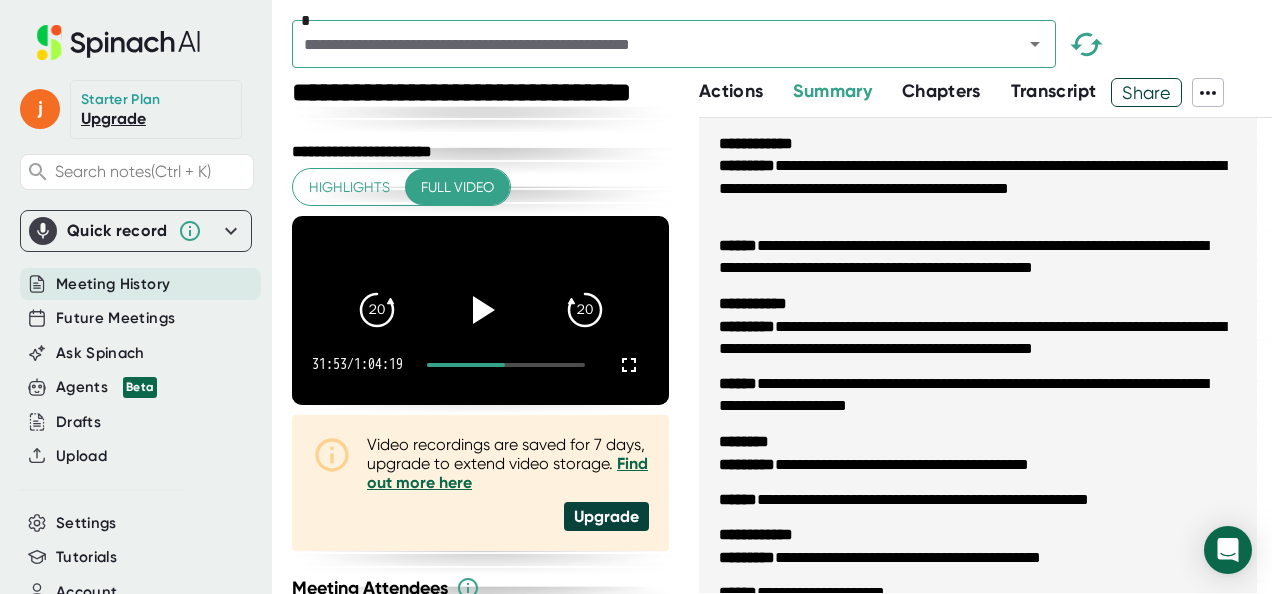 scroll, scrollTop: 2483, scrollLeft: 0, axis: vertical 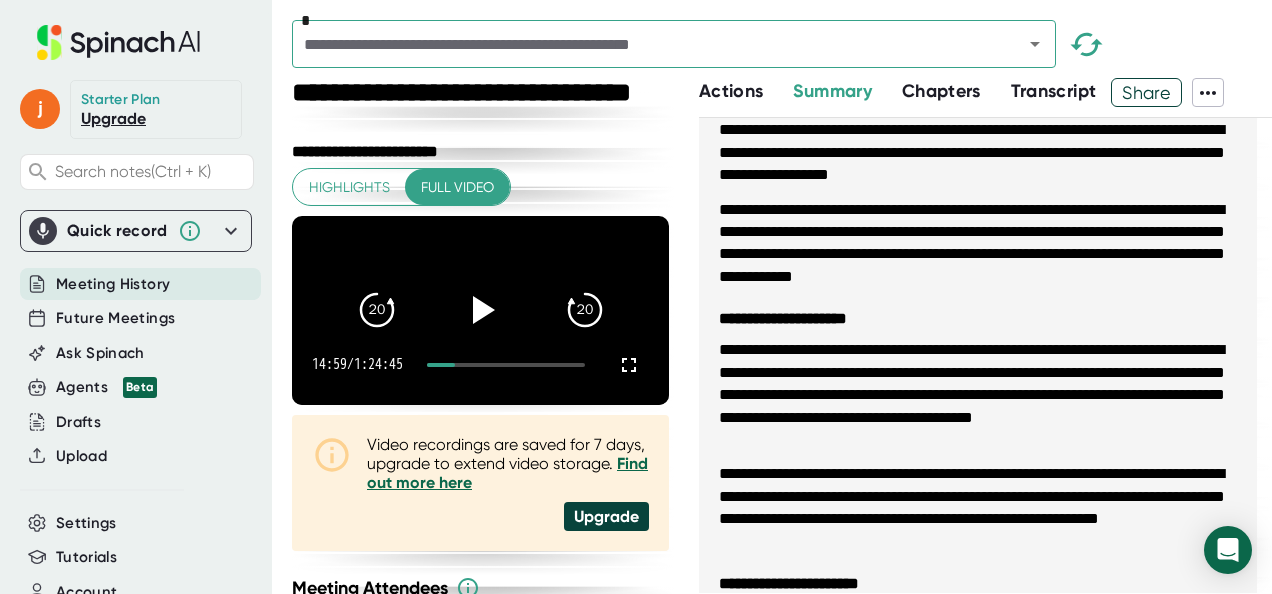 drag, startPoint x: 1226, startPoint y: 292, endPoint x: 1243, endPoint y: 329, distance: 40.718548 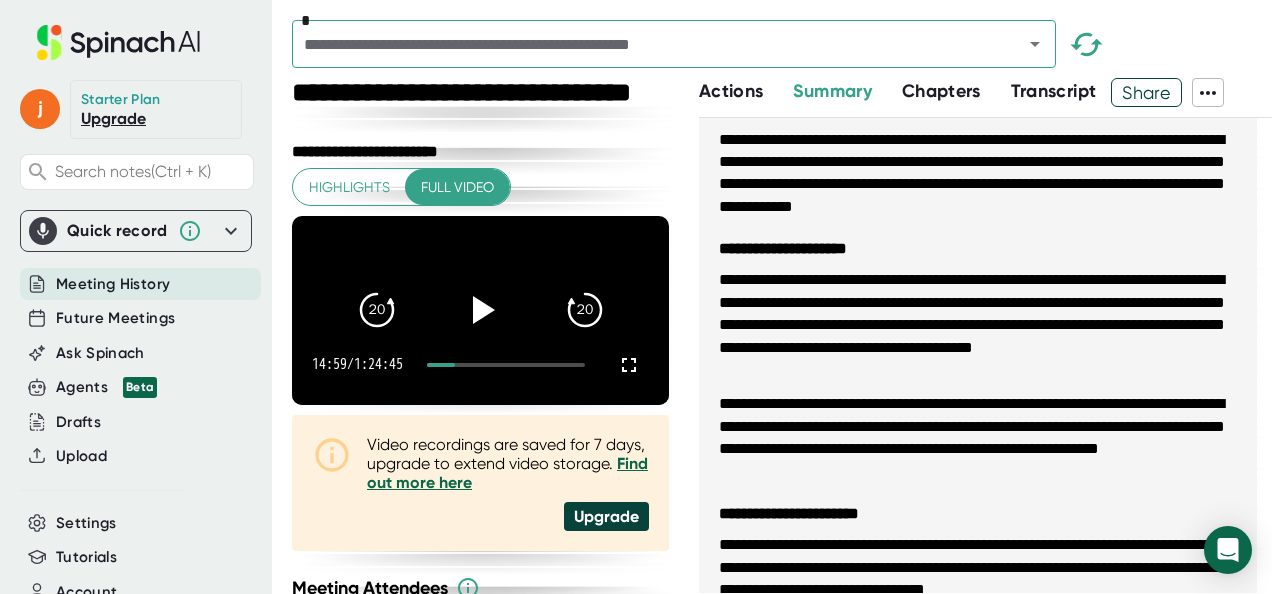 scroll, scrollTop: 174, scrollLeft: 0, axis: vertical 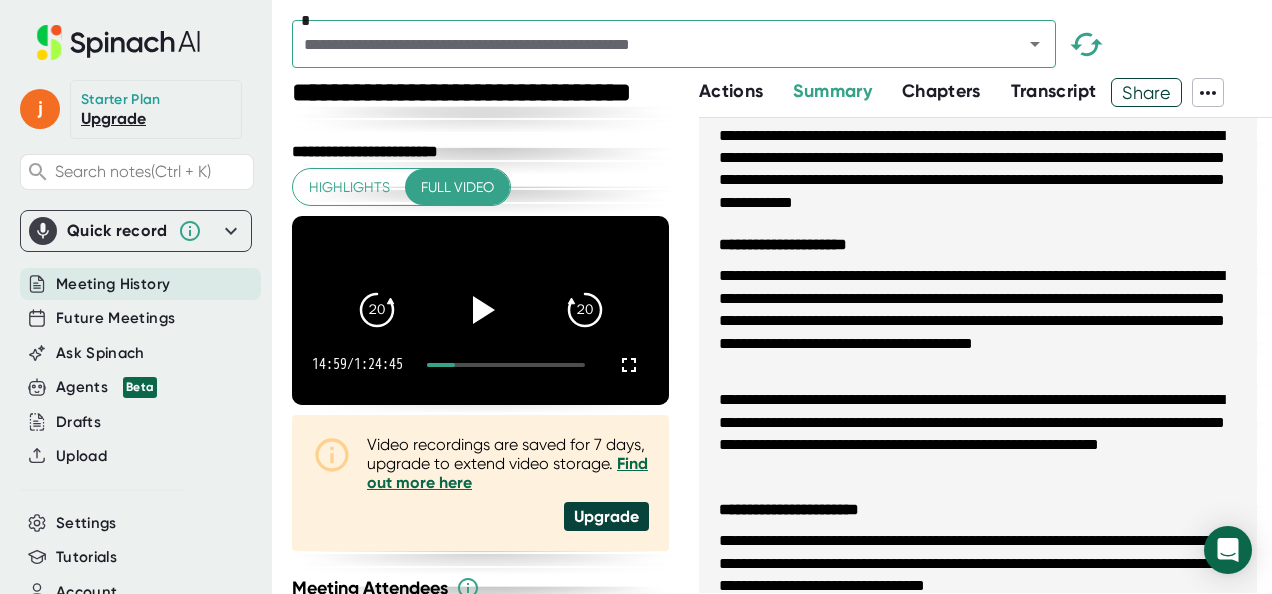 drag, startPoint x: 1238, startPoint y: 348, endPoint x: 1244, endPoint y: 370, distance: 22.803509 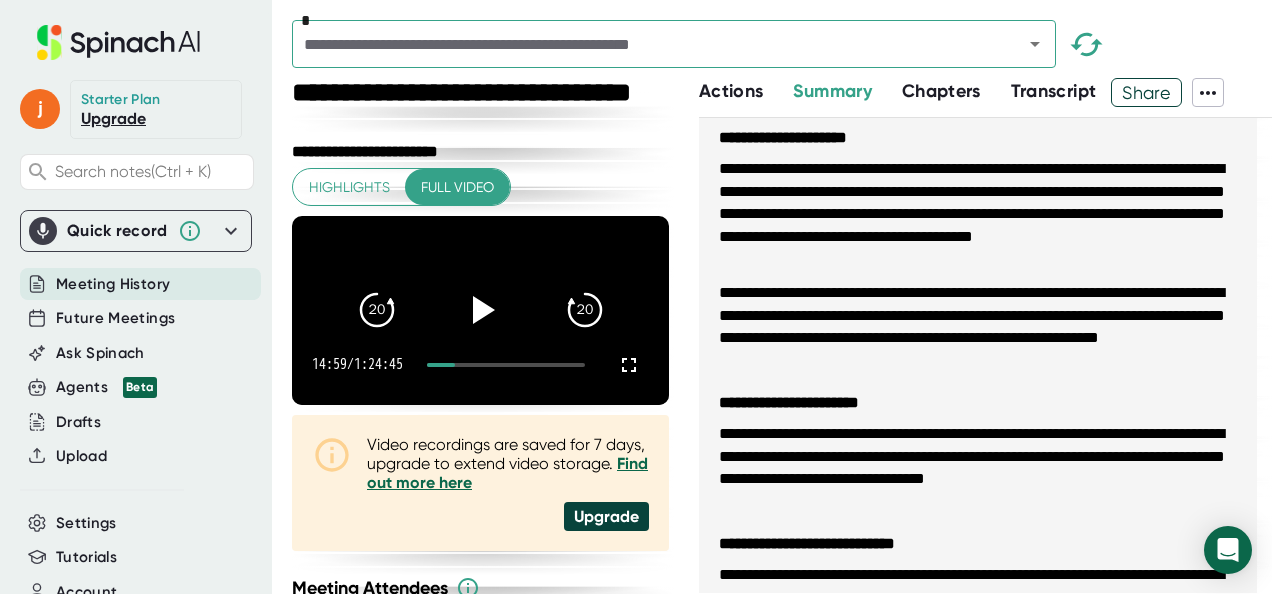 scroll, scrollTop: 282, scrollLeft: 0, axis: vertical 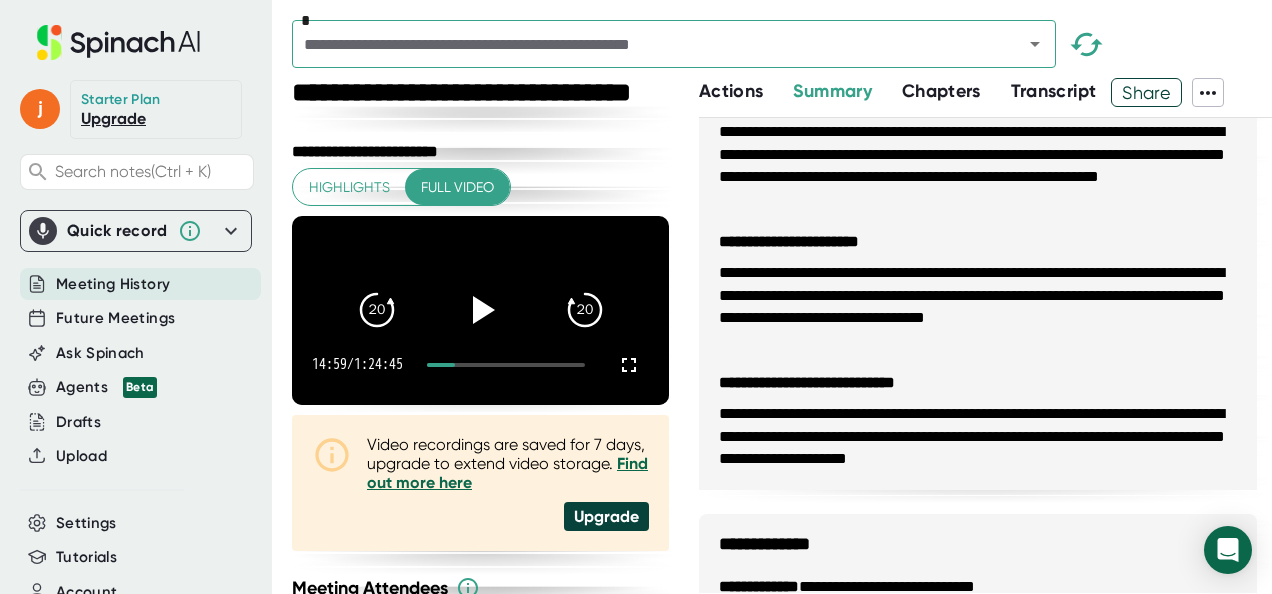 drag, startPoint x: 1171, startPoint y: 262, endPoint x: 1148, endPoint y: 322, distance: 64.25729 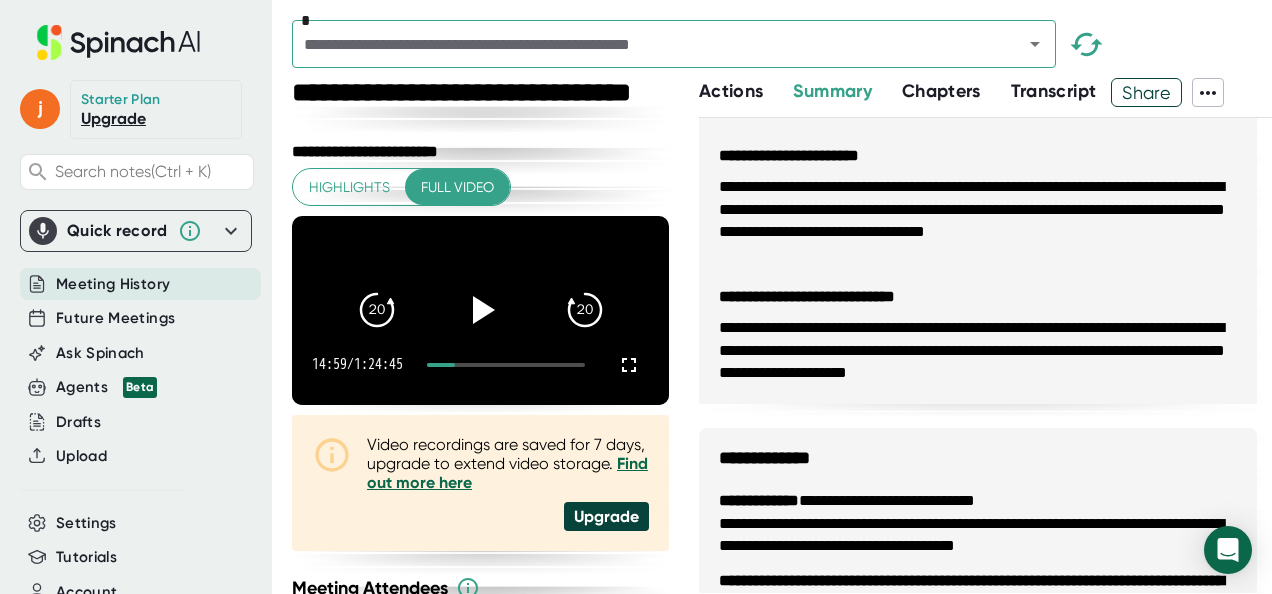 scroll, scrollTop: 550, scrollLeft: 0, axis: vertical 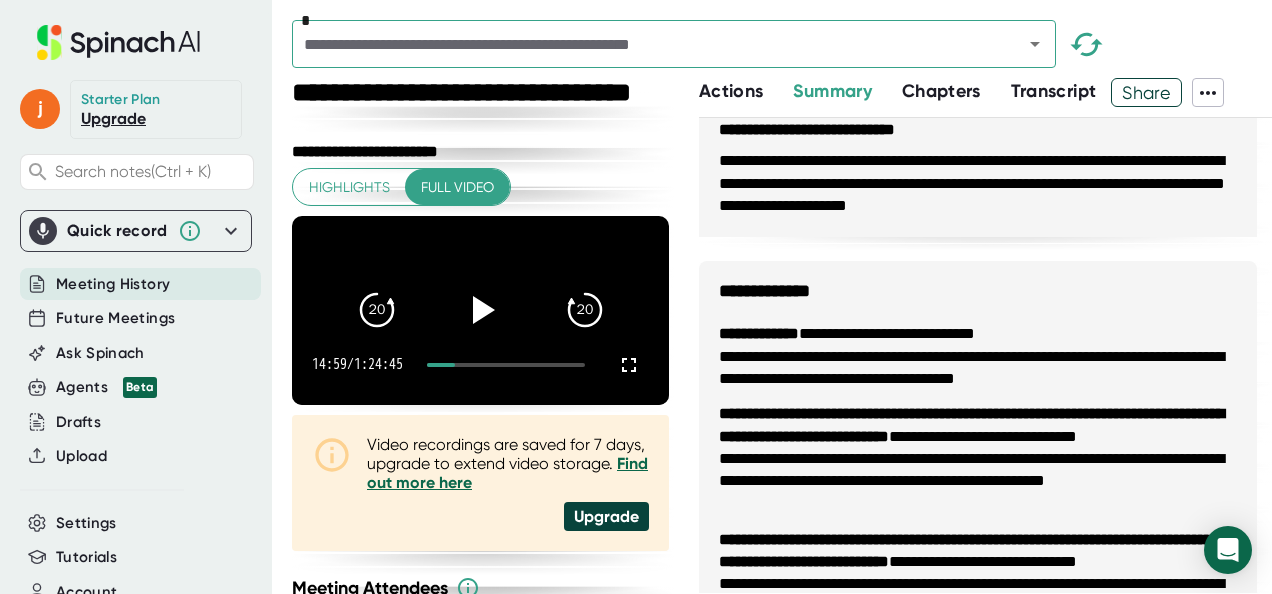 drag, startPoint x: 1194, startPoint y: 246, endPoint x: 1204, endPoint y: 285, distance: 40.261642 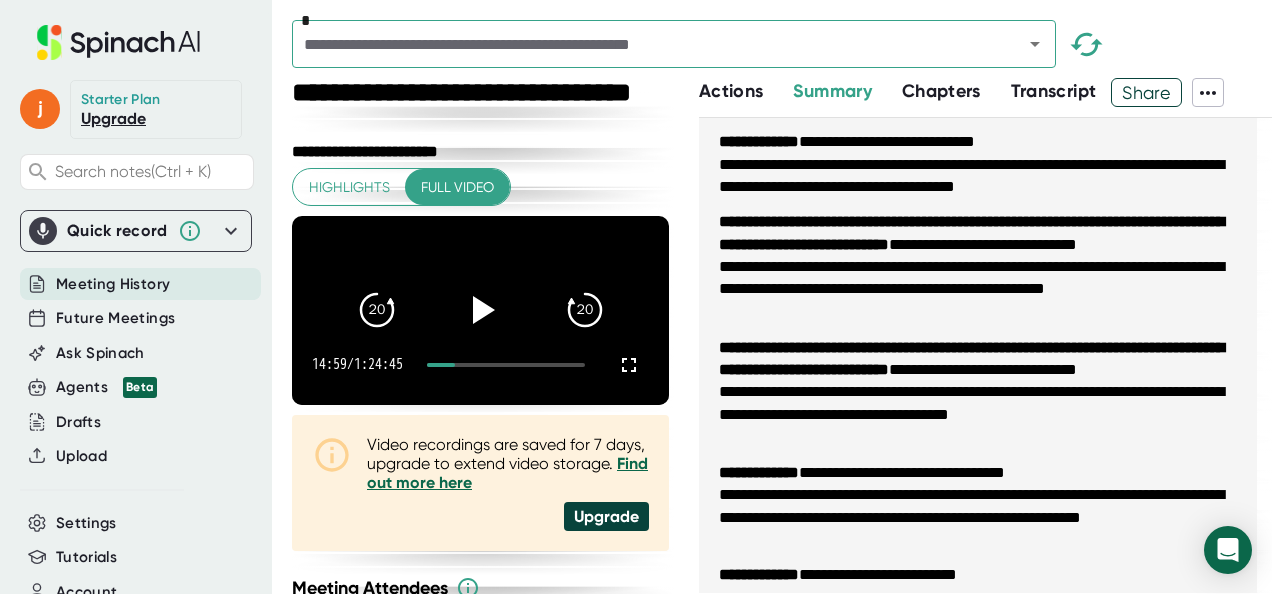 scroll, scrollTop: 898, scrollLeft: 0, axis: vertical 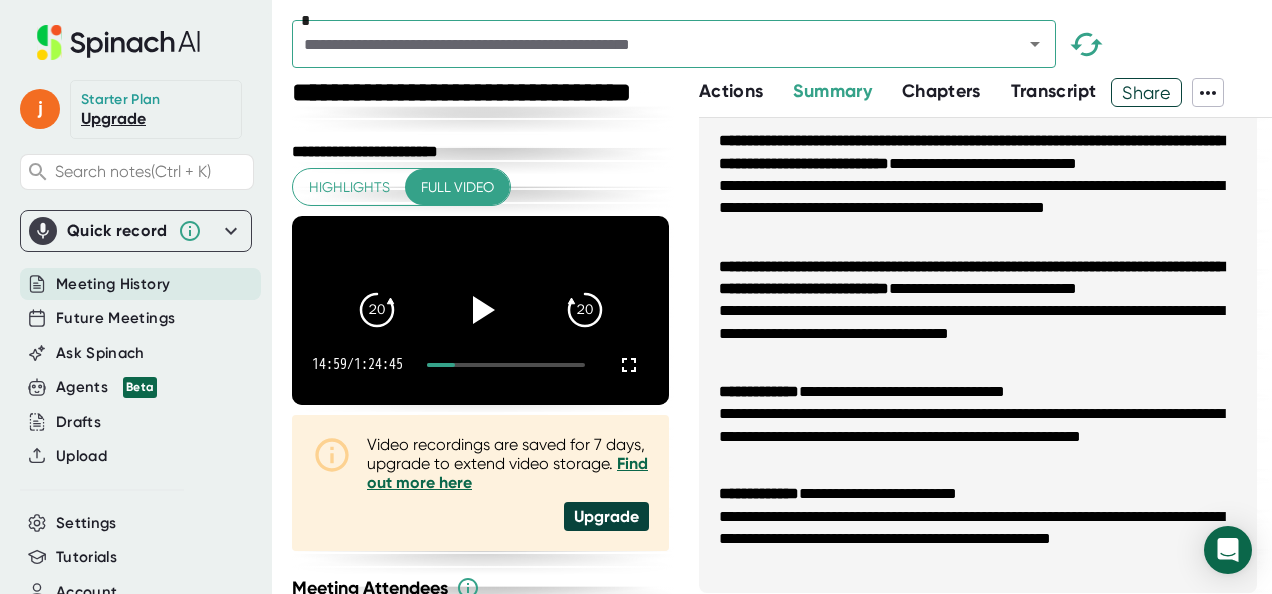 drag, startPoint x: 1051, startPoint y: 336, endPoint x: 1054, endPoint y: 380, distance: 44.102154 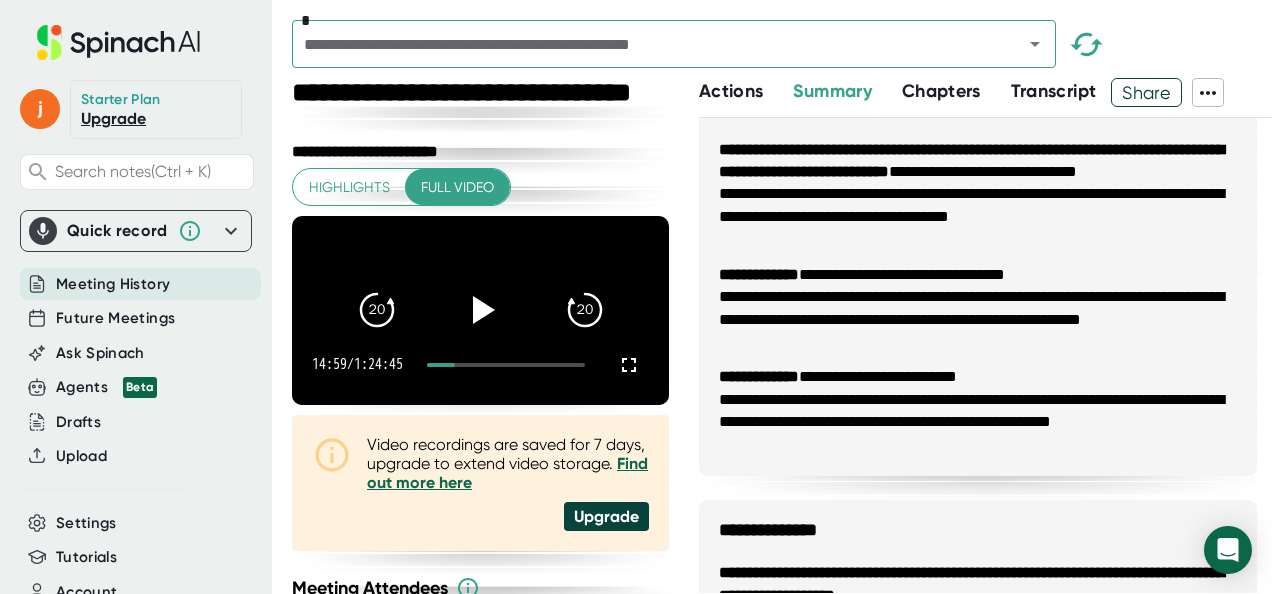 scroll, scrollTop: 1099, scrollLeft: 0, axis: vertical 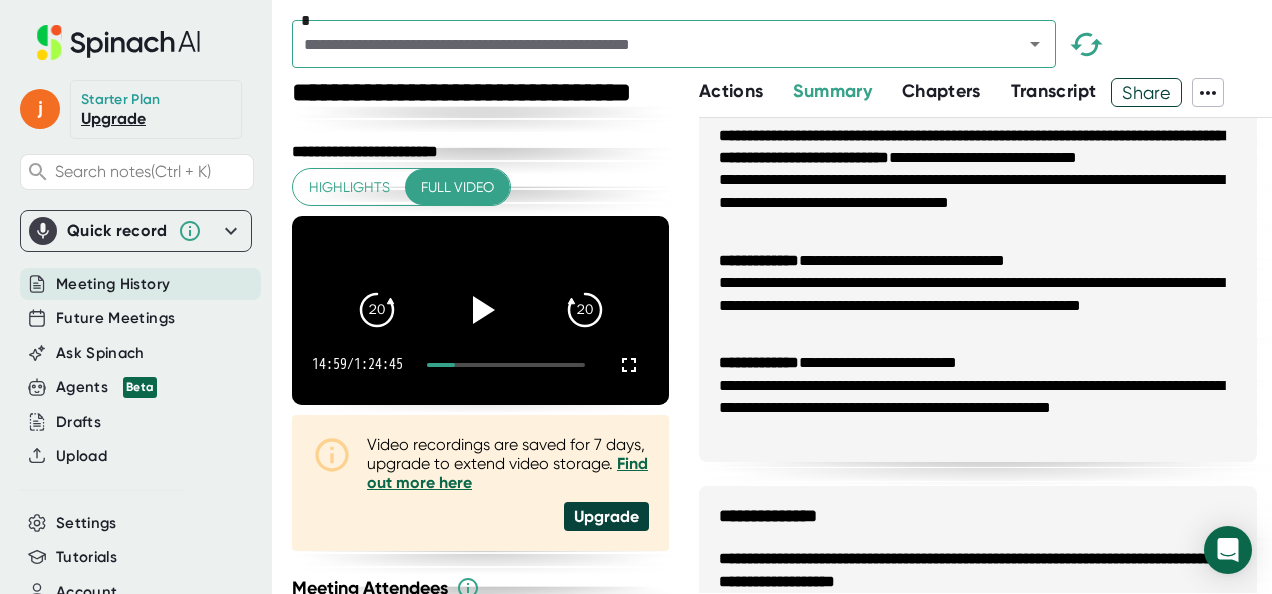drag, startPoint x: 1236, startPoint y: 240, endPoint x: 1235, endPoint y: 266, distance: 26.019224 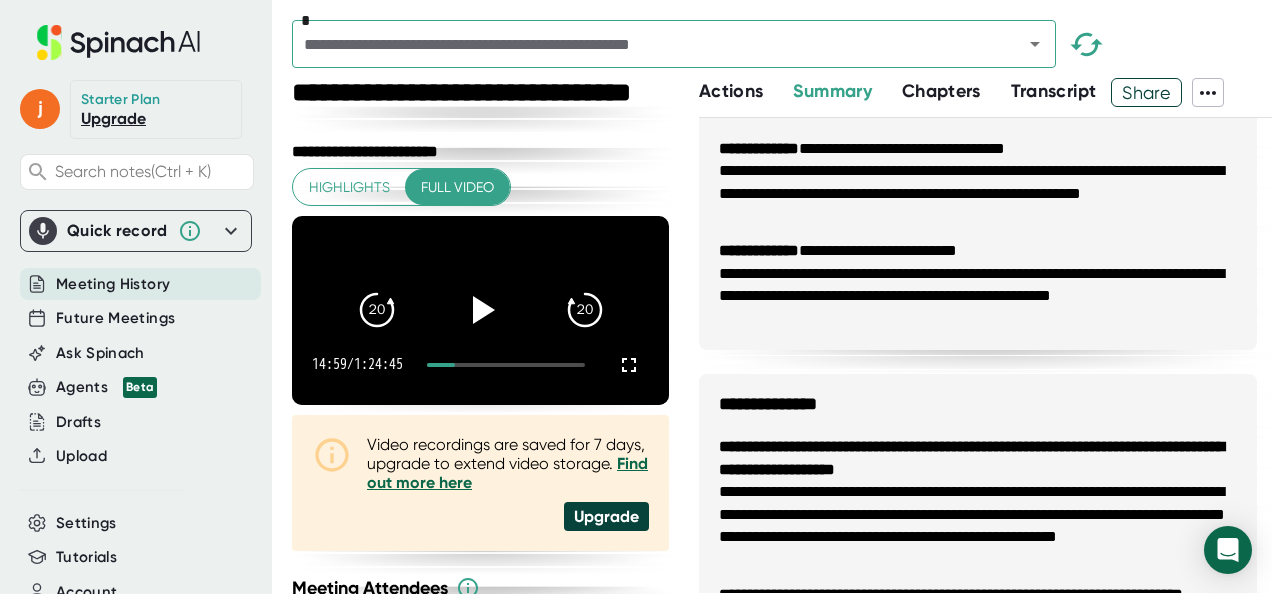 scroll, scrollTop: 1231, scrollLeft: 0, axis: vertical 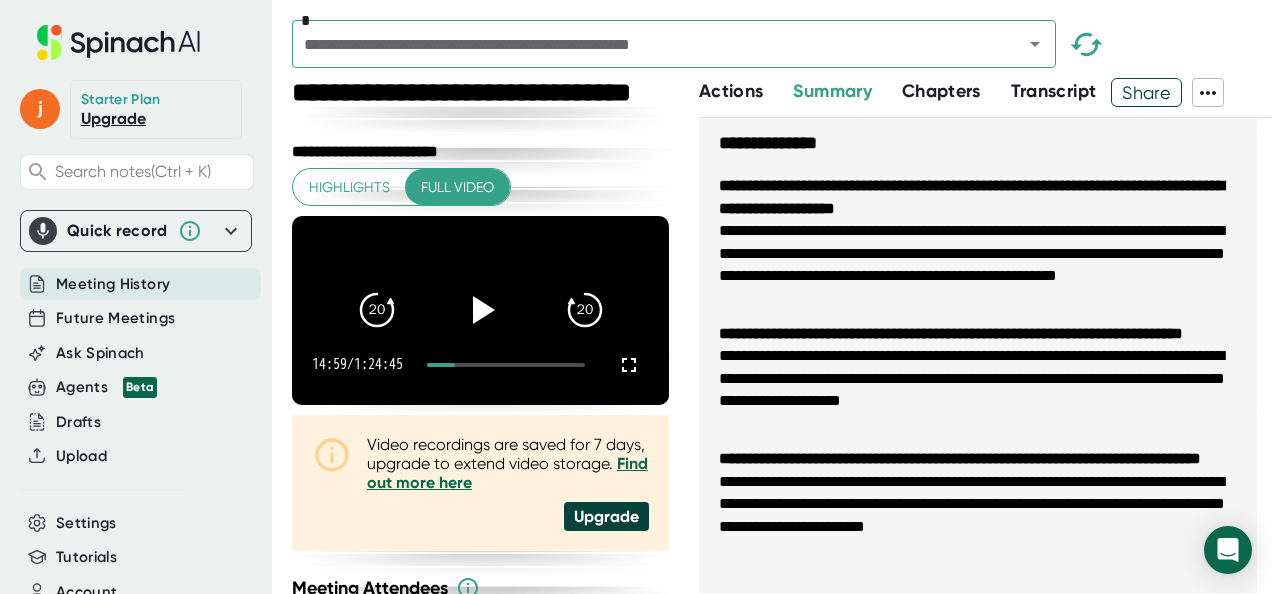 drag, startPoint x: 1119, startPoint y: 254, endPoint x: 1120, endPoint y: 276, distance: 22.022715 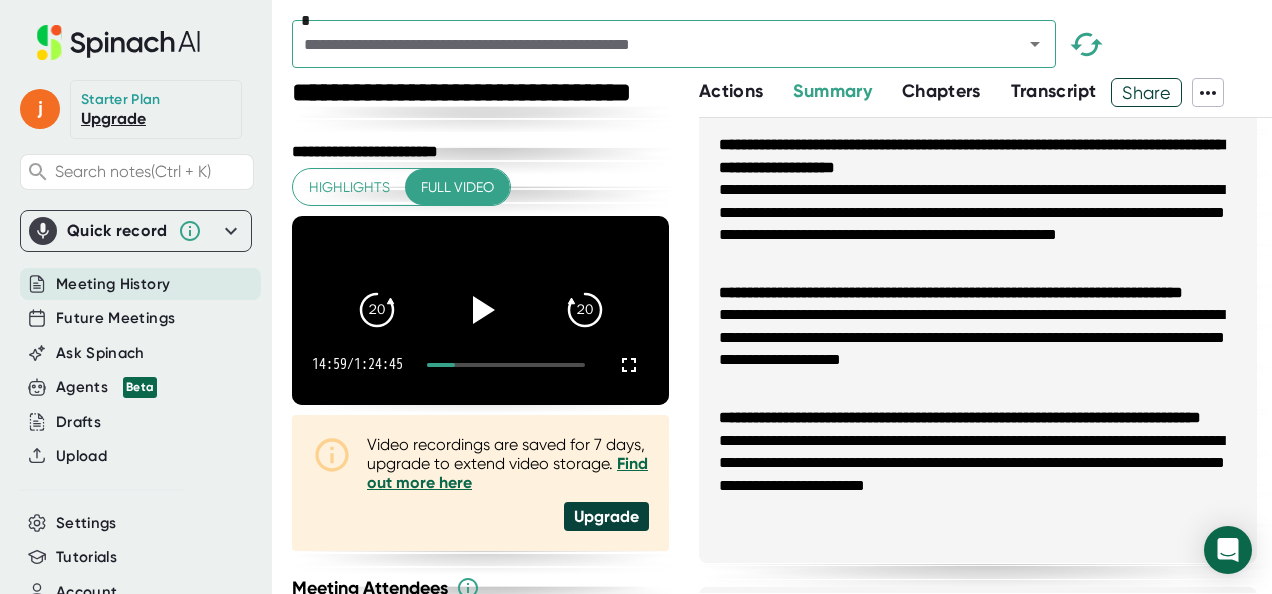 scroll, scrollTop: 1515, scrollLeft: 0, axis: vertical 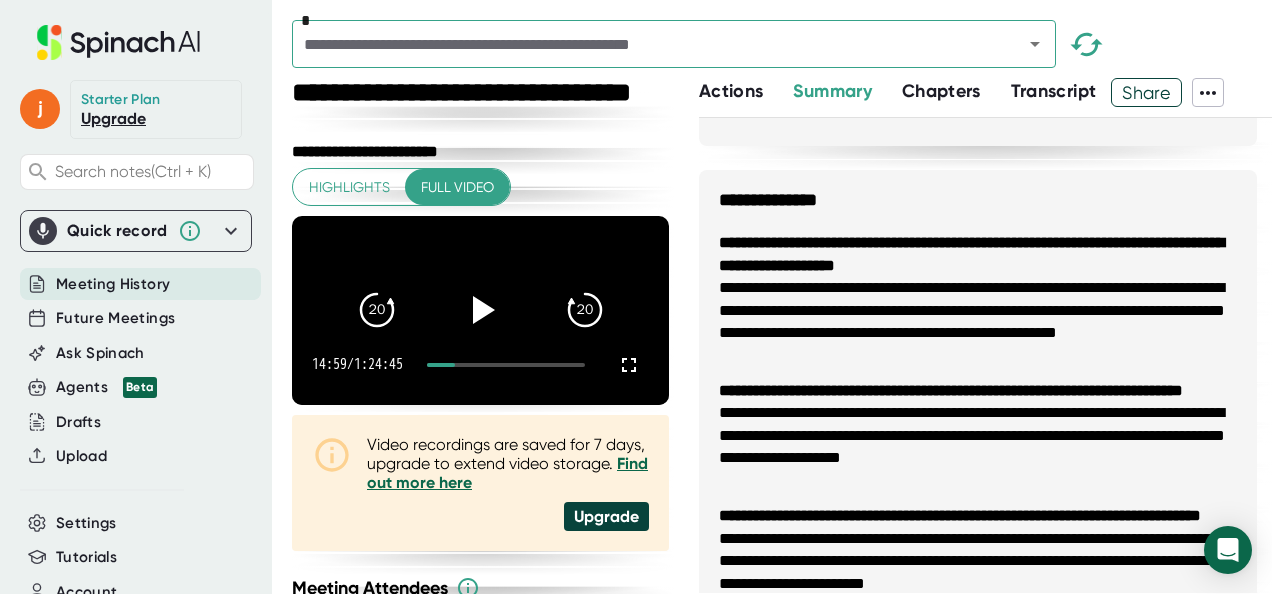 drag, startPoint x: 1126, startPoint y: 270, endPoint x: 1118, endPoint y: 308, distance: 38.832977 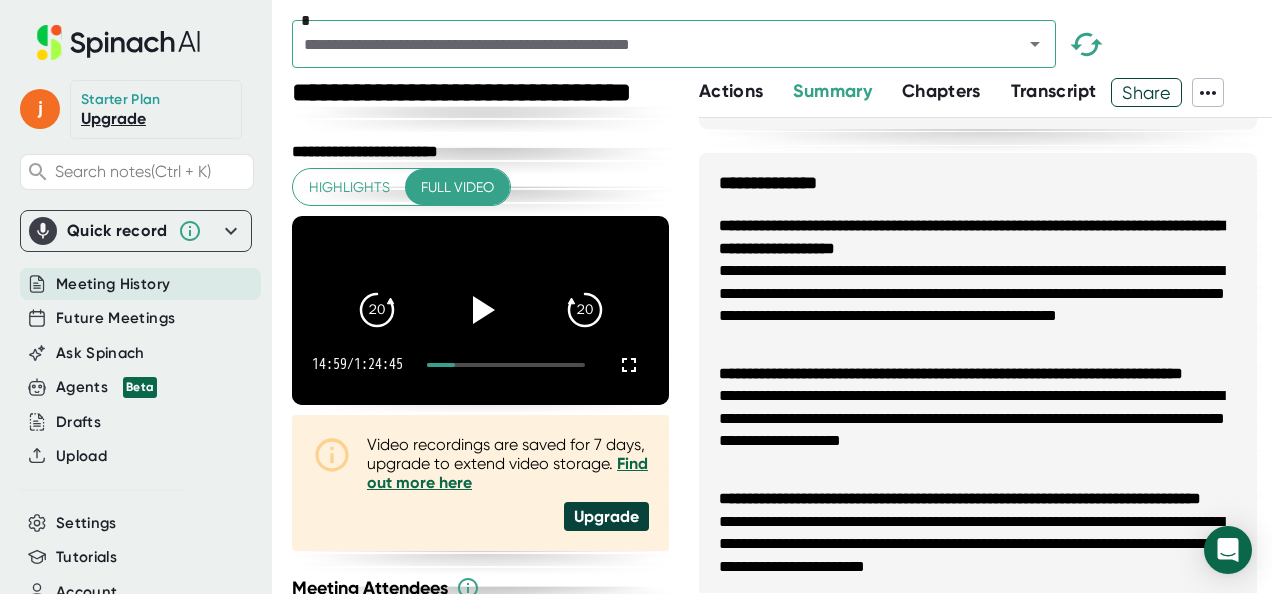 scroll, scrollTop: 1437, scrollLeft: 0, axis: vertical 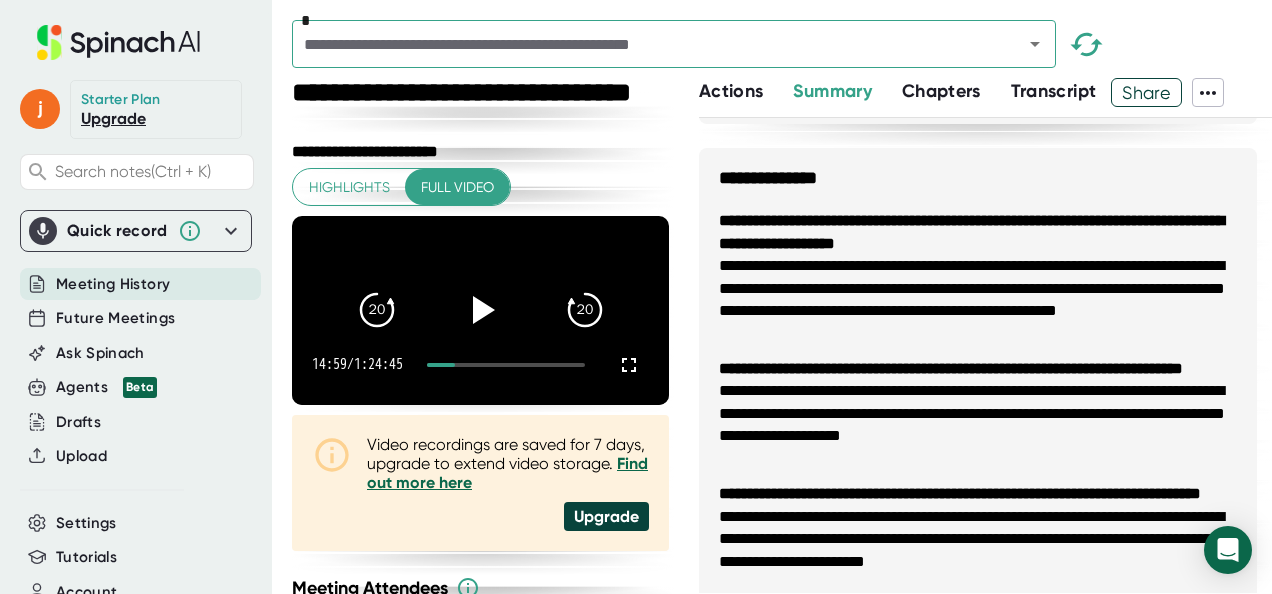drag, startPoint x: 1086, startPoint y: 304, endPoint x: 1096, endPoint y: 388, distance: 84.59315 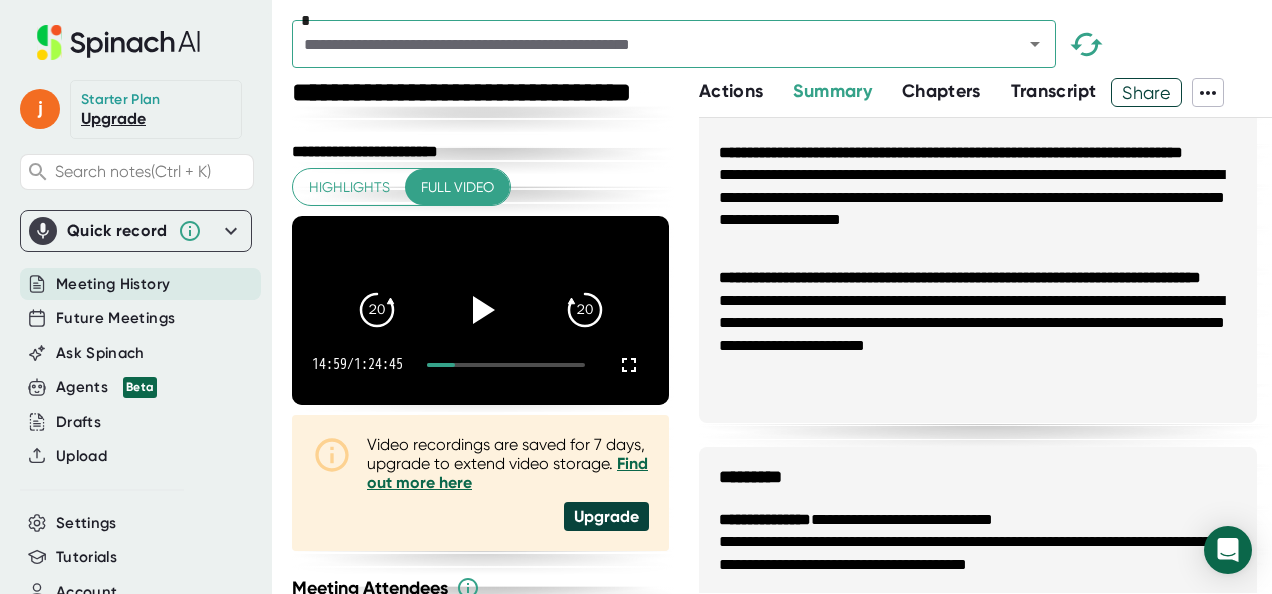 drag, startPoint x: 1096, startPoint y: 392, endPoint x: 1100, endPoint y: 420, distance: 28.284271 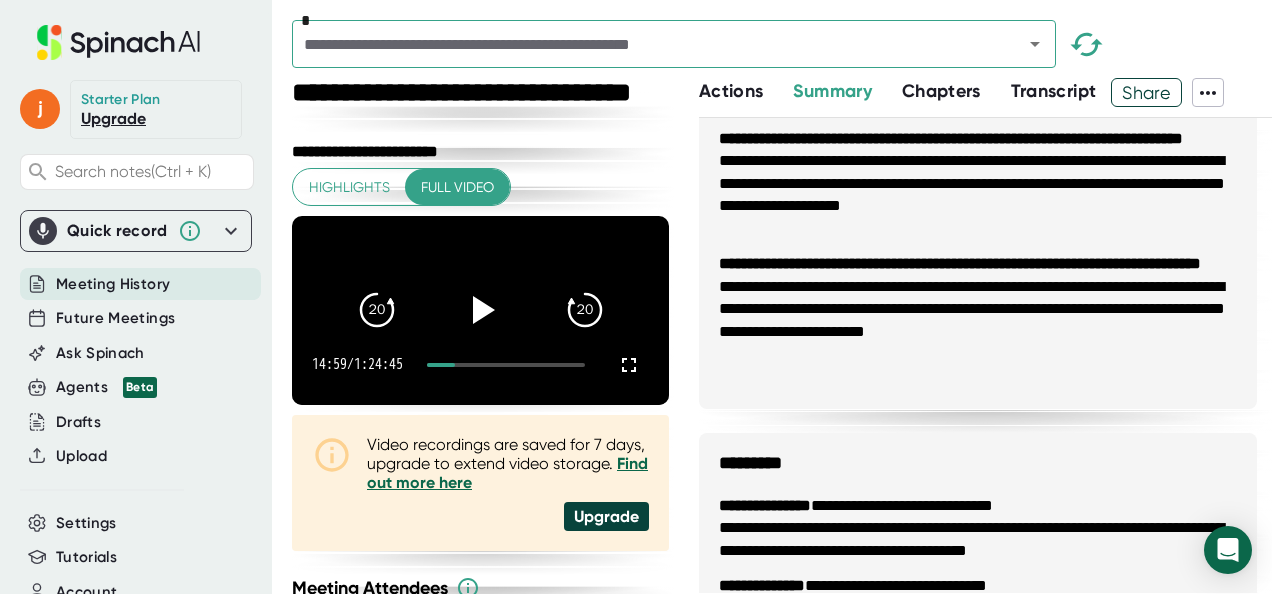 scroll, scrollTop: 1670, scrollLeft: 0, axis: vertical 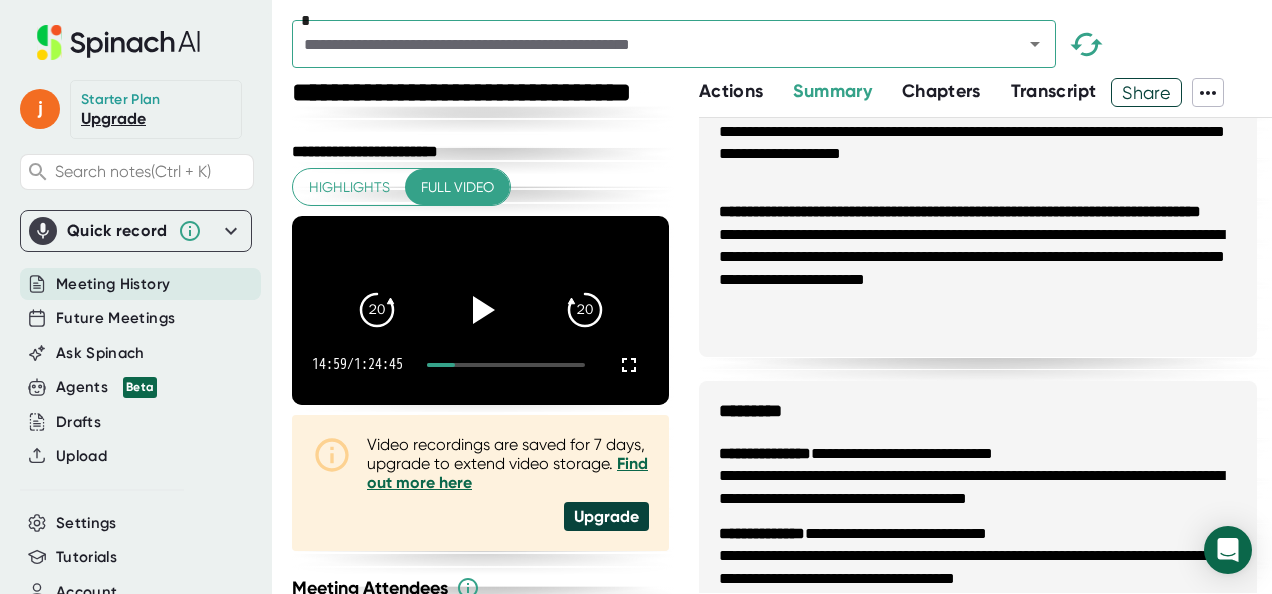 click on "**********" at bounding box center (978, 33) 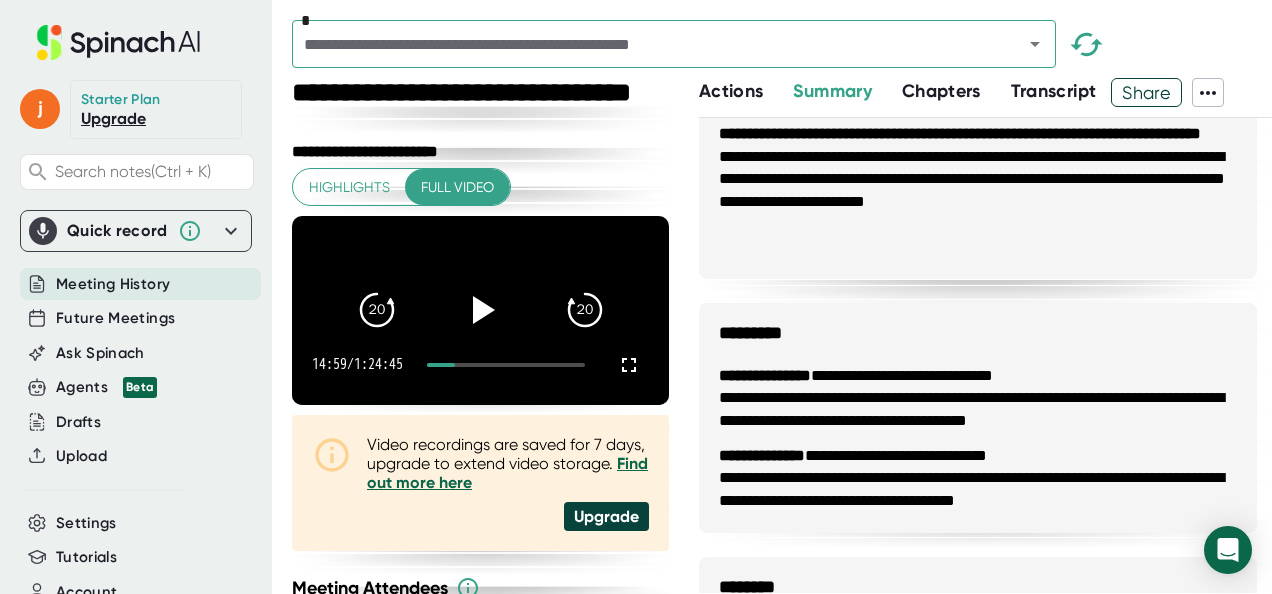 scroll, scrollTop: 1800, scrollLeft: 0, axis: vertical 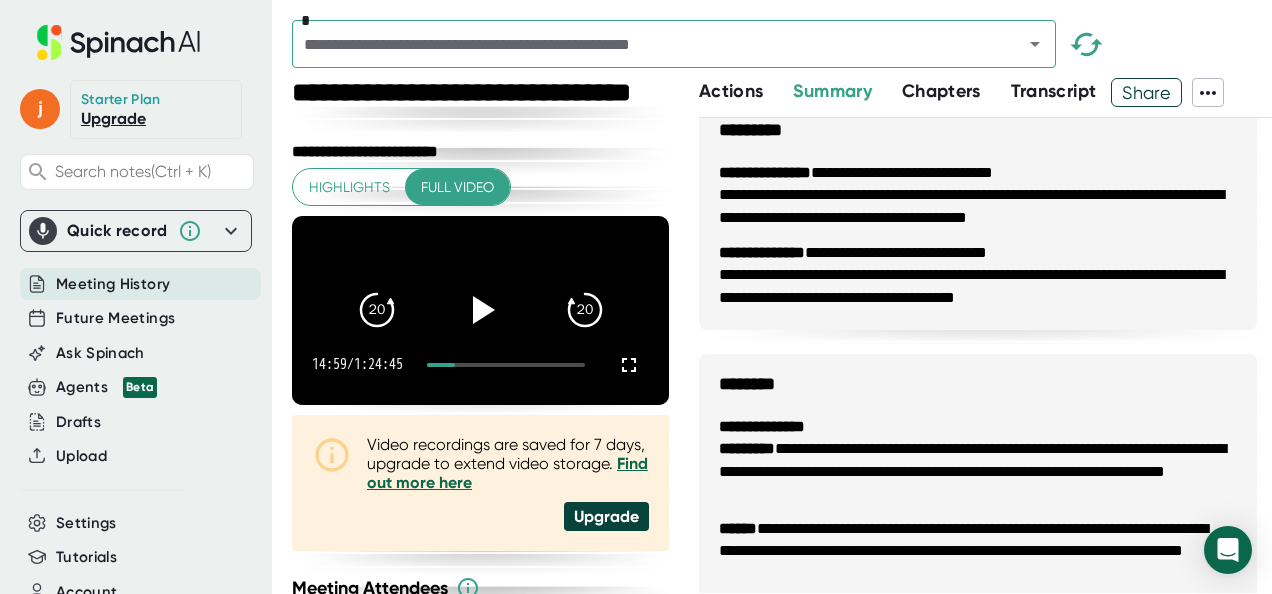 drag, startPoint x: 1172, startPoint y: 332, endPoint x: 1173, endPoint y: 353, distance: 21.023796 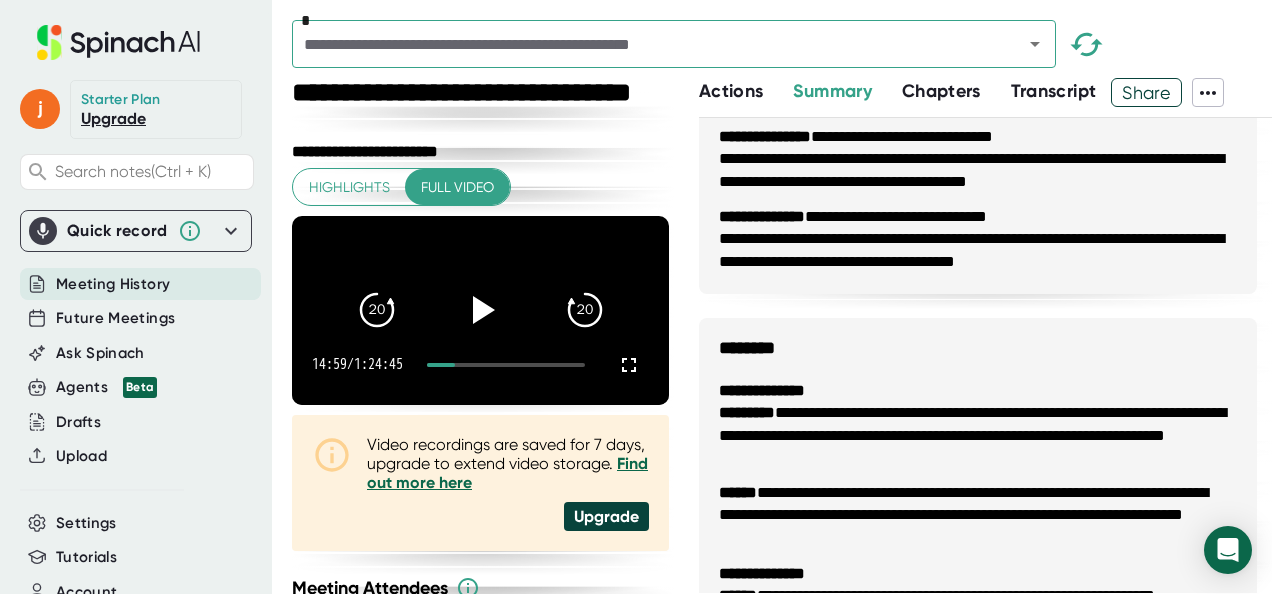 scroll, scrollTop: 2038, scrollLeft: 0, axis: vertical 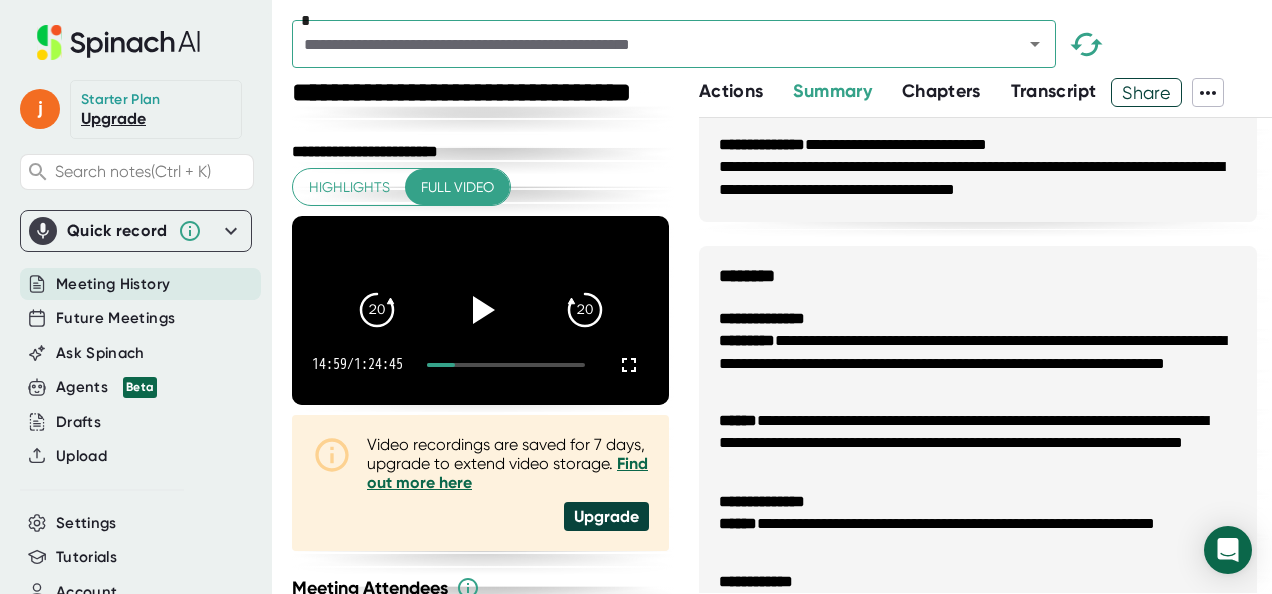 drag, startPoint x: 1122, startPoint y: 324, endPoint x: 1122, endPoint y: 376, distance: 52 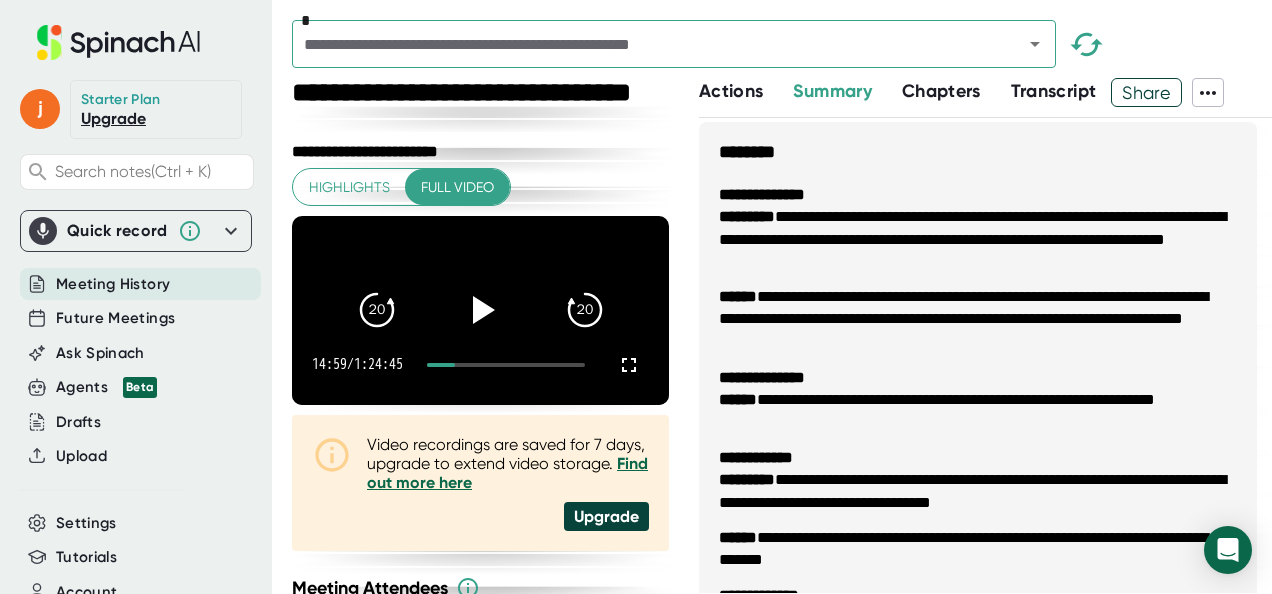 scroll, scrollTop: 2245, scrollLeft: 0, axis: vertical 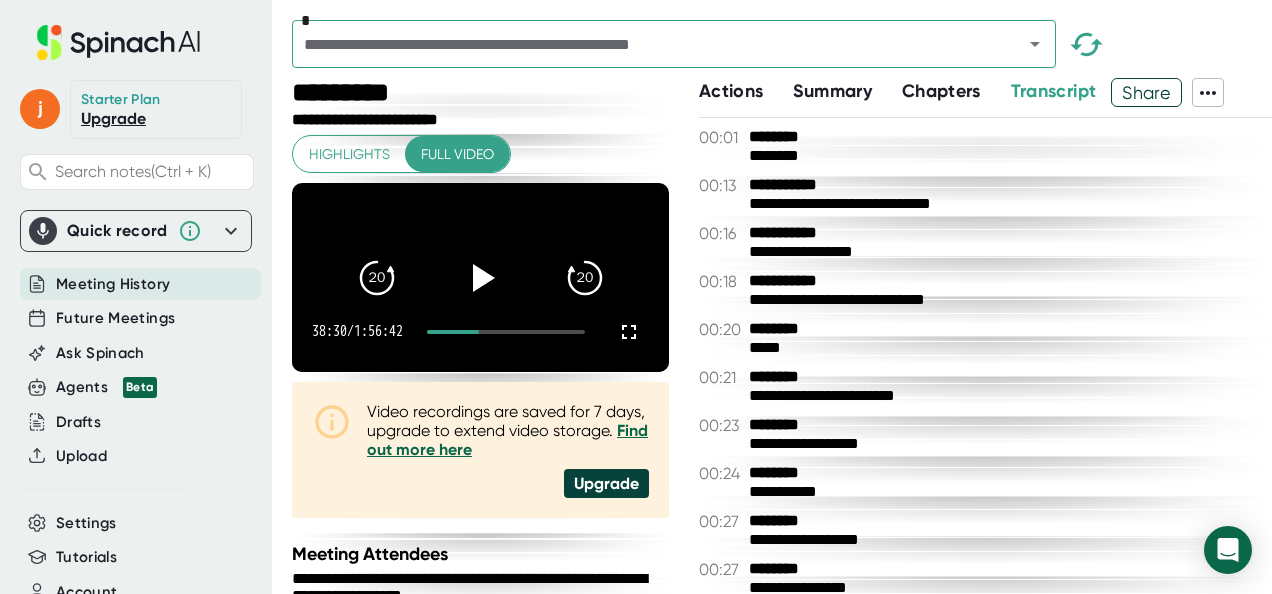 click on "Summary" at bounding box center (832, 91) 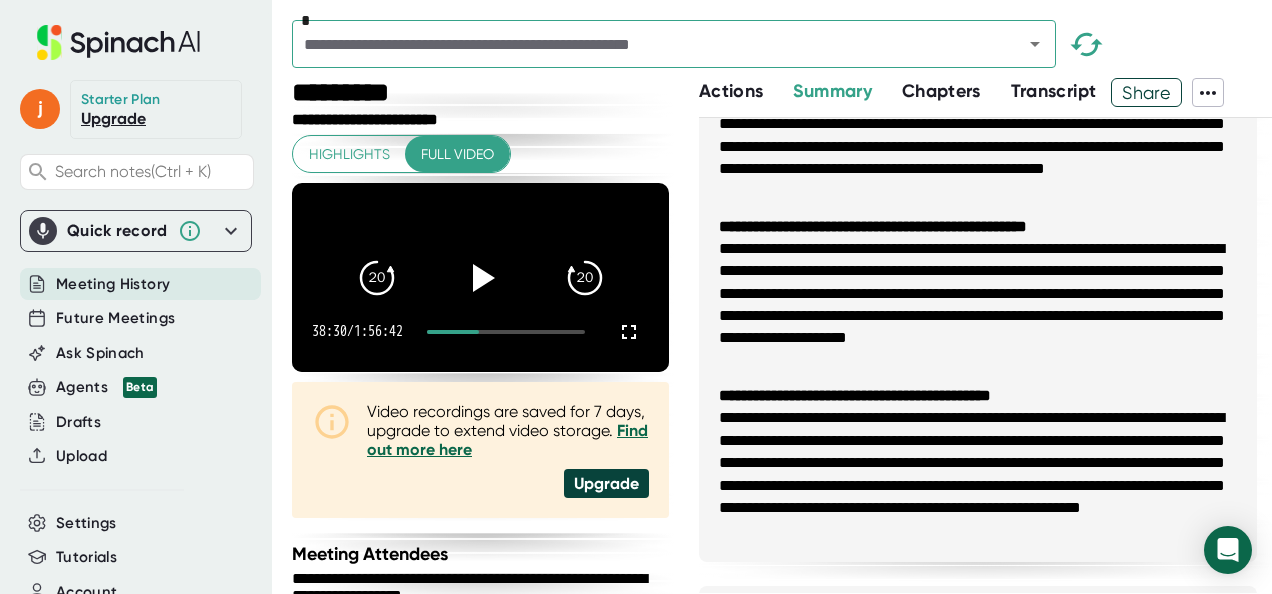 scroll, scrollTop: 0, scrollLeft: 0, axis: both 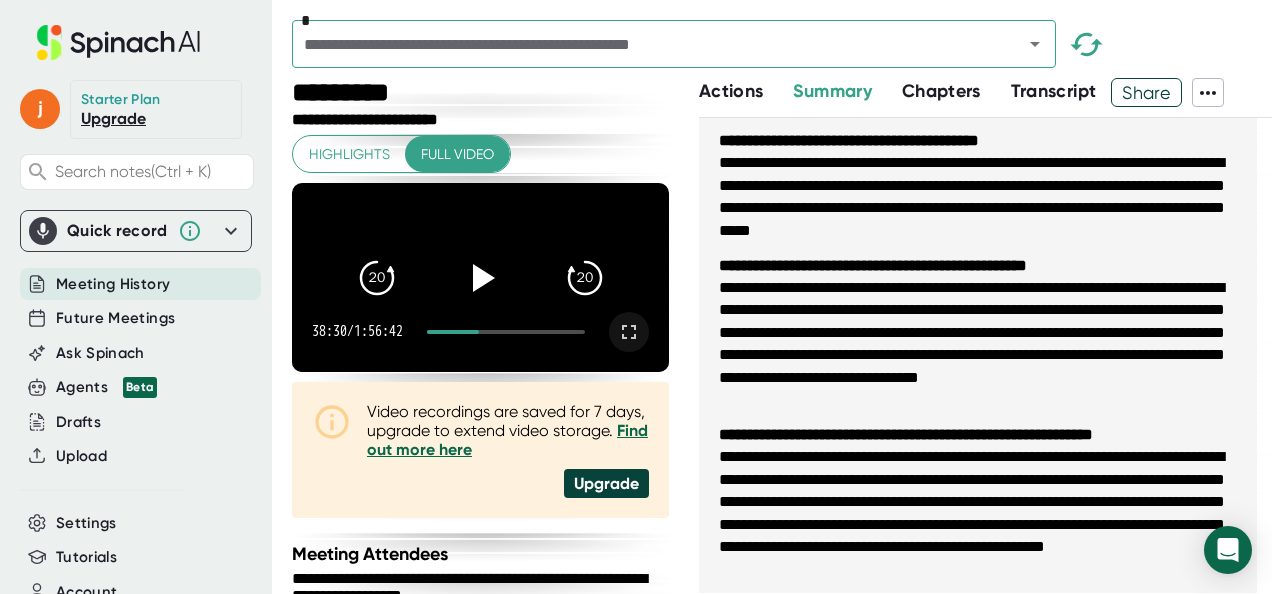 click 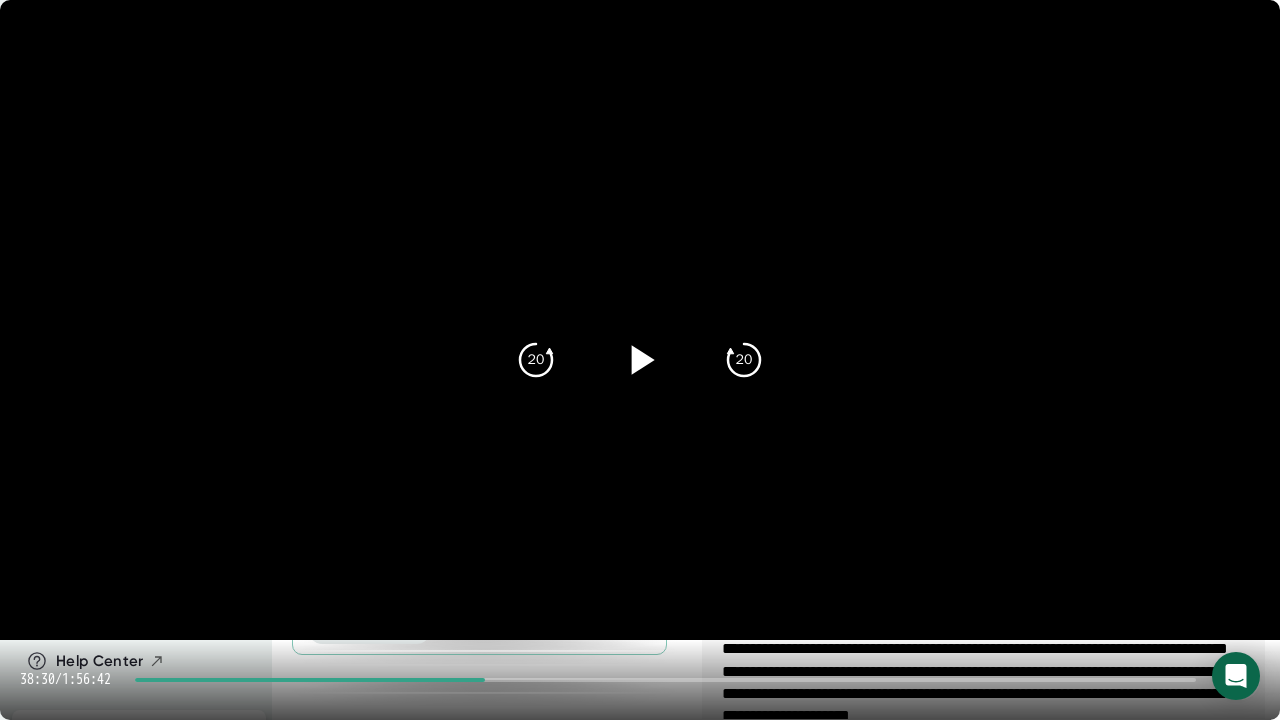 click at bounding box center [640, 360] 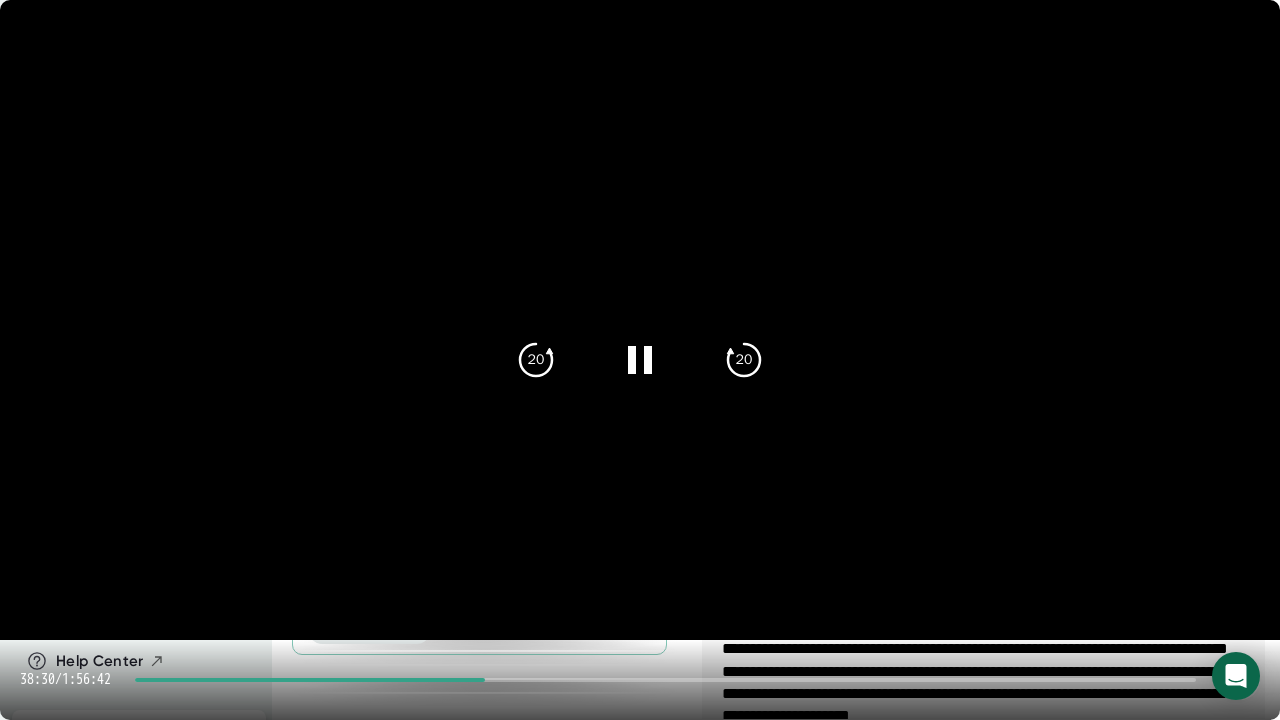 click at bounding box center (310, 680) 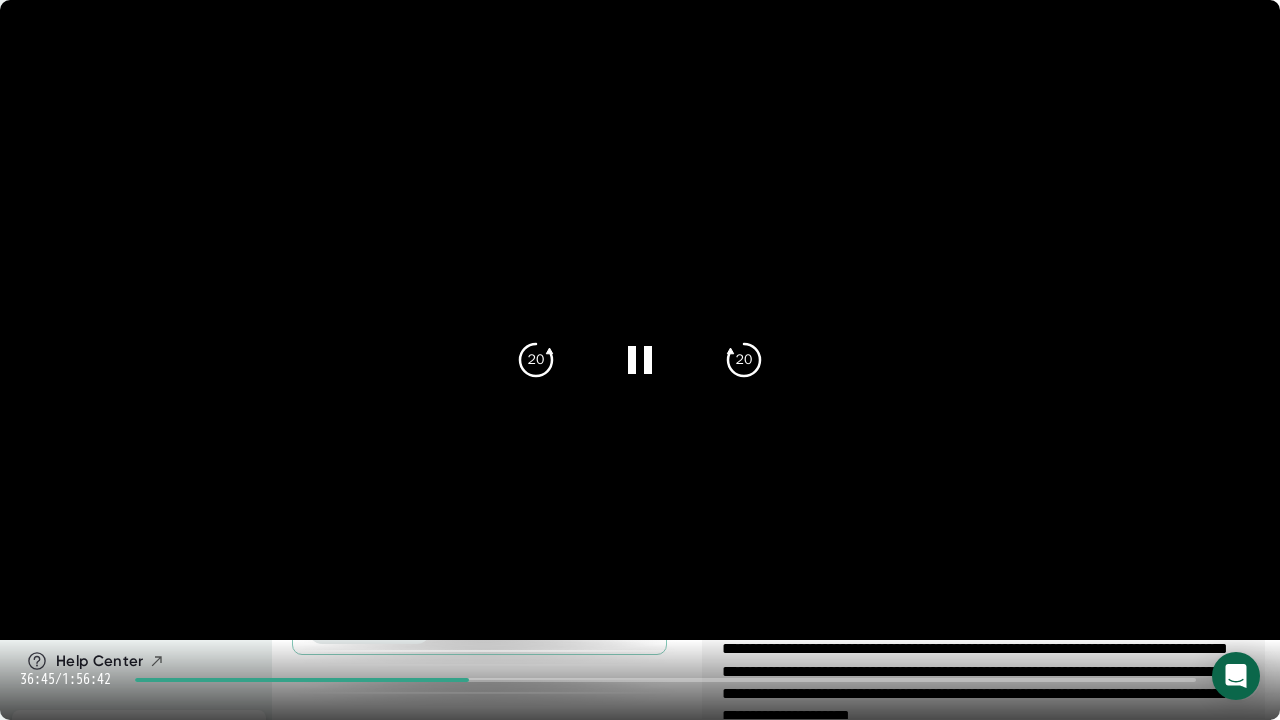 click at bounding box center [302, 680] 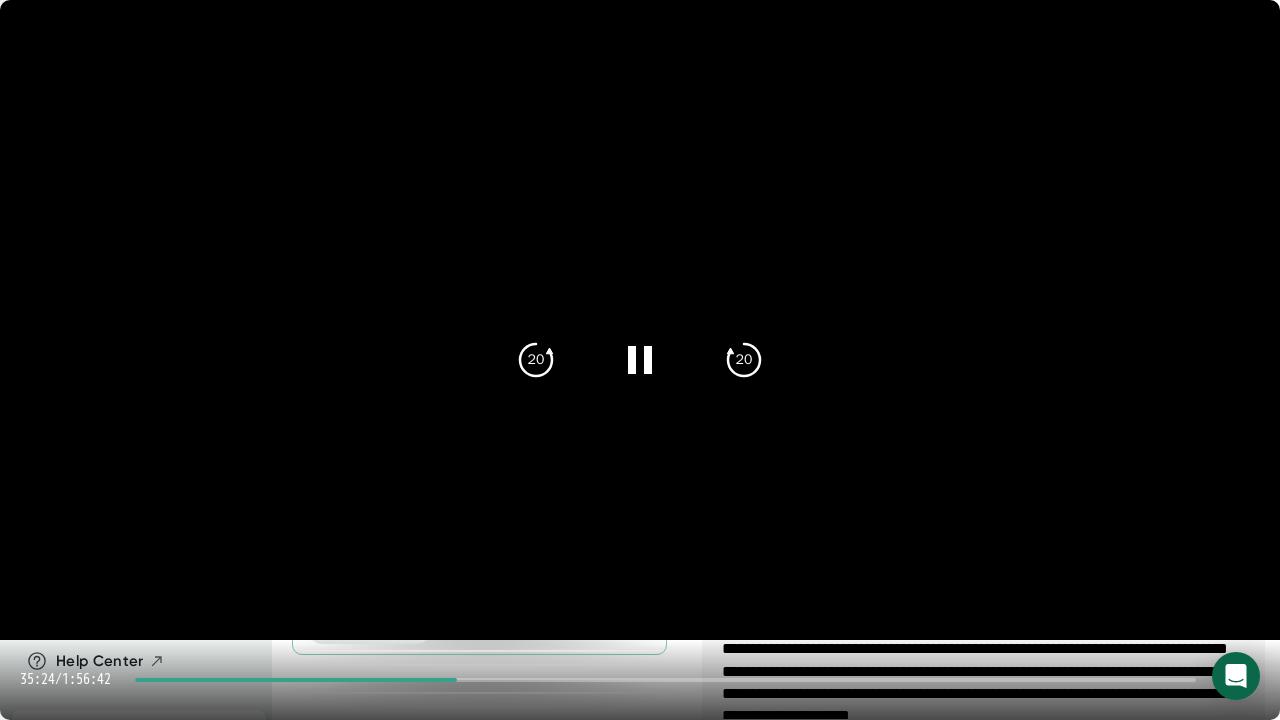 click 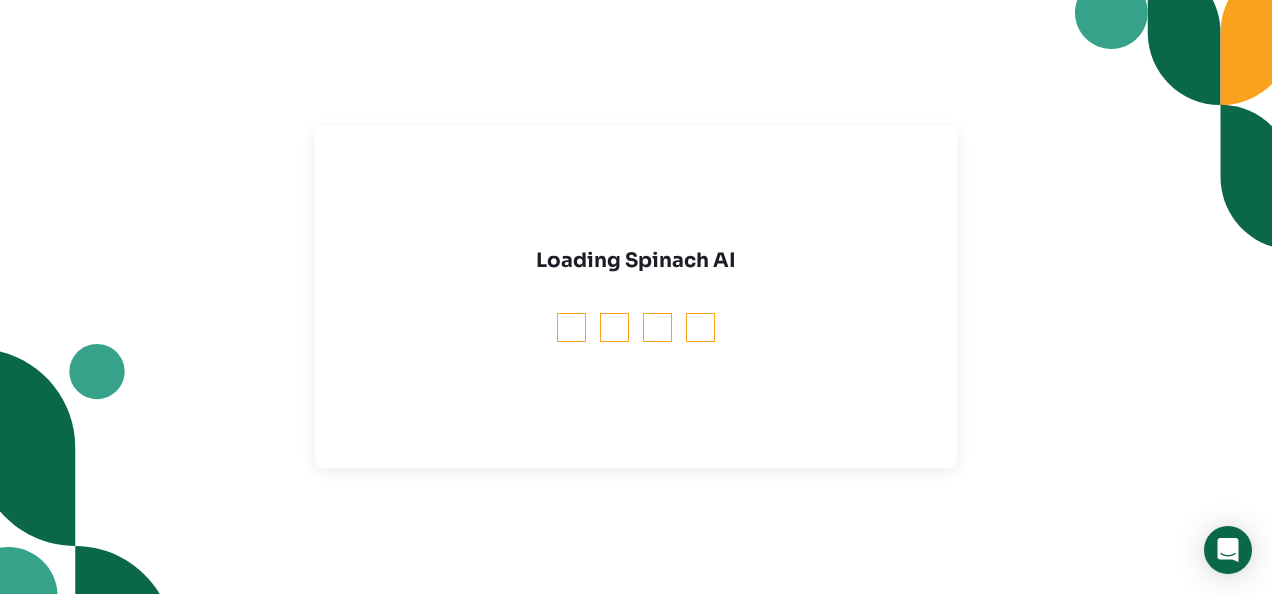 scroll, scrollTop: 0, scrollLeft: 0, axis: both 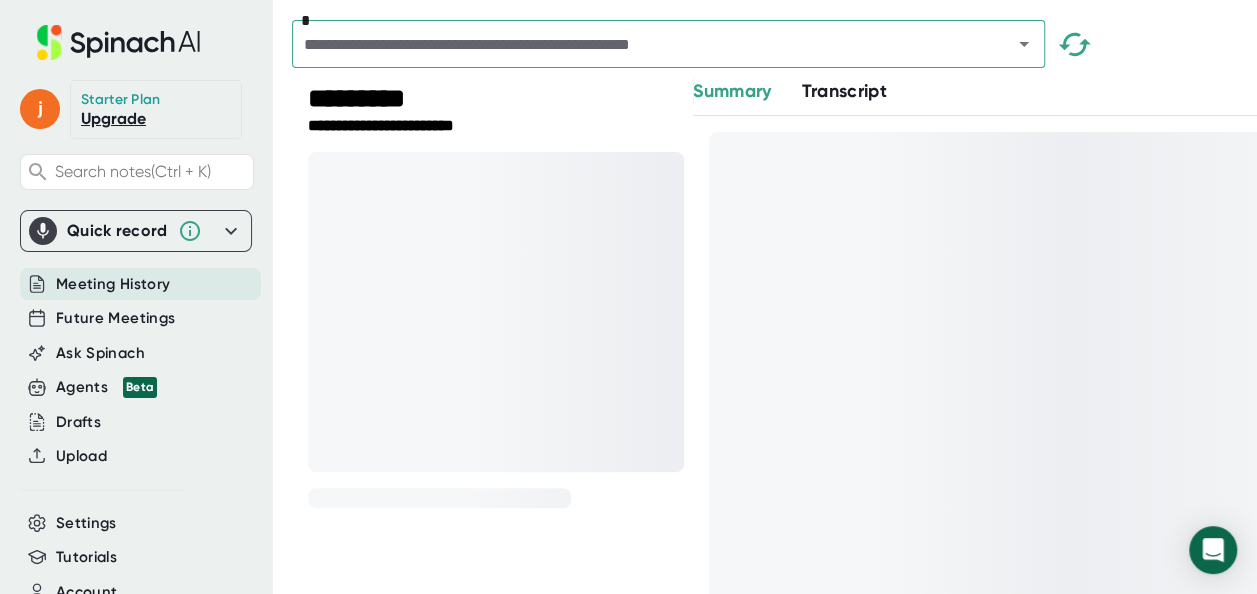 click on "Transcript" at bounding box center (844, 91) 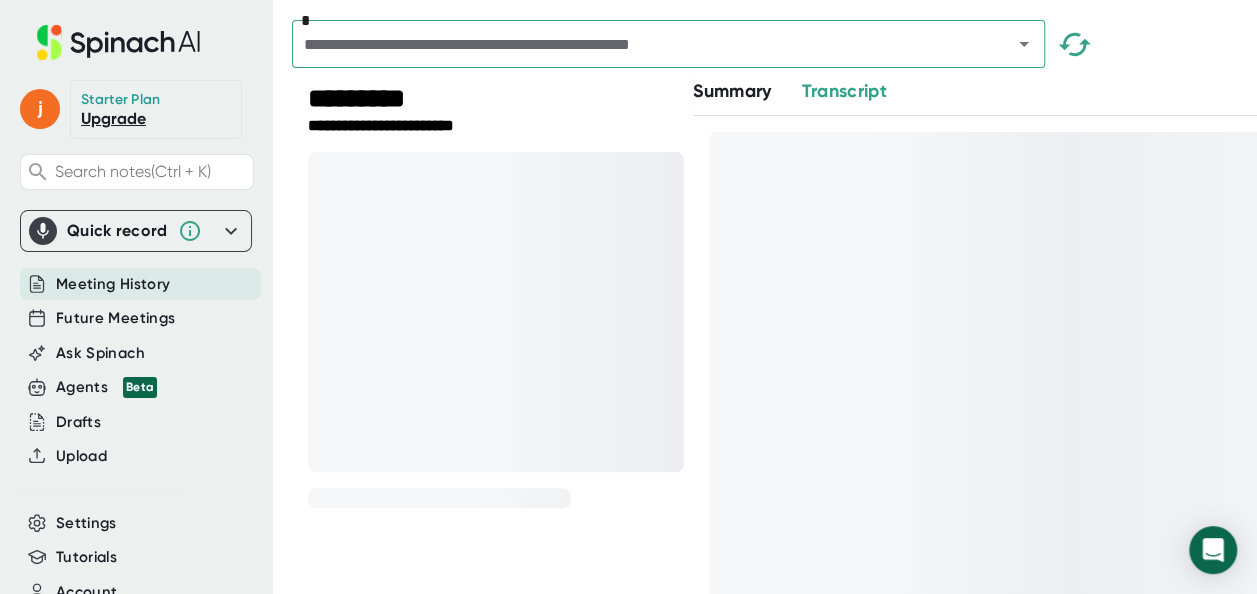 click on "Summary" at bounding box center [732, 91] 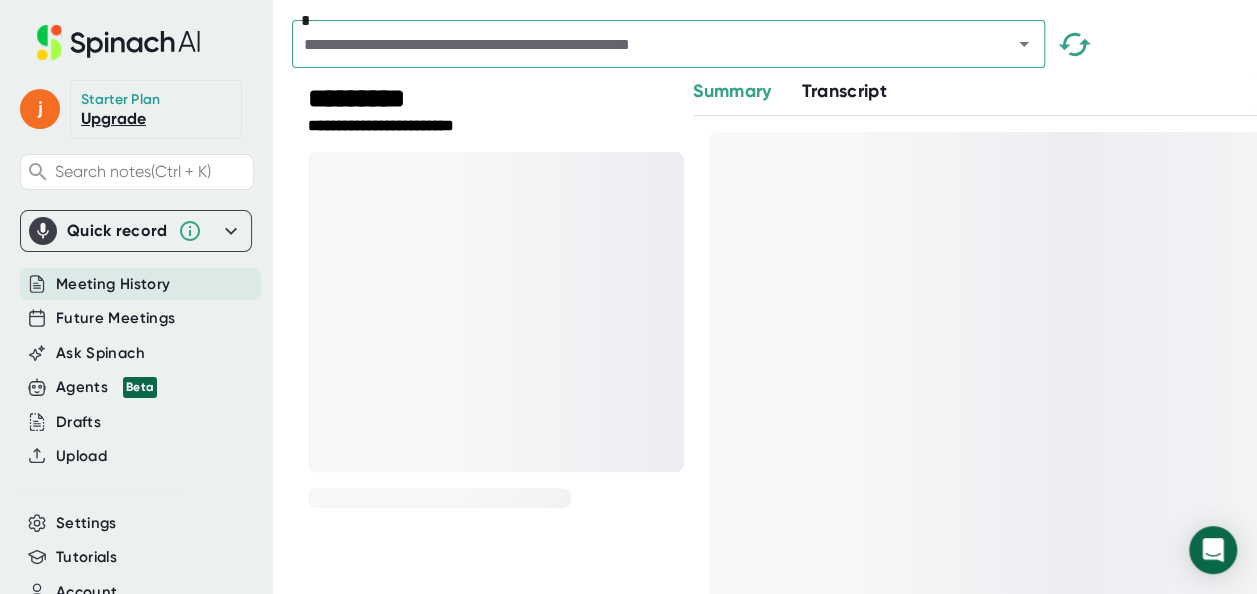 click on "*********" at bounding box center (496, 100) 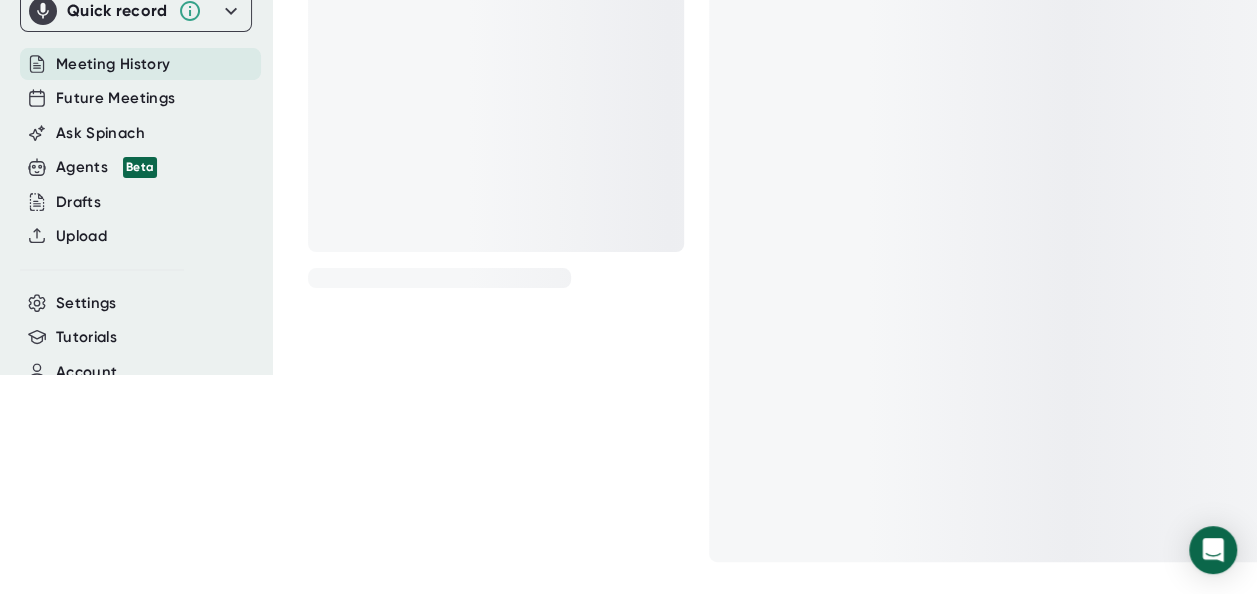 scroll, scrollTop: 0, scrollLeft: 0, axis: both 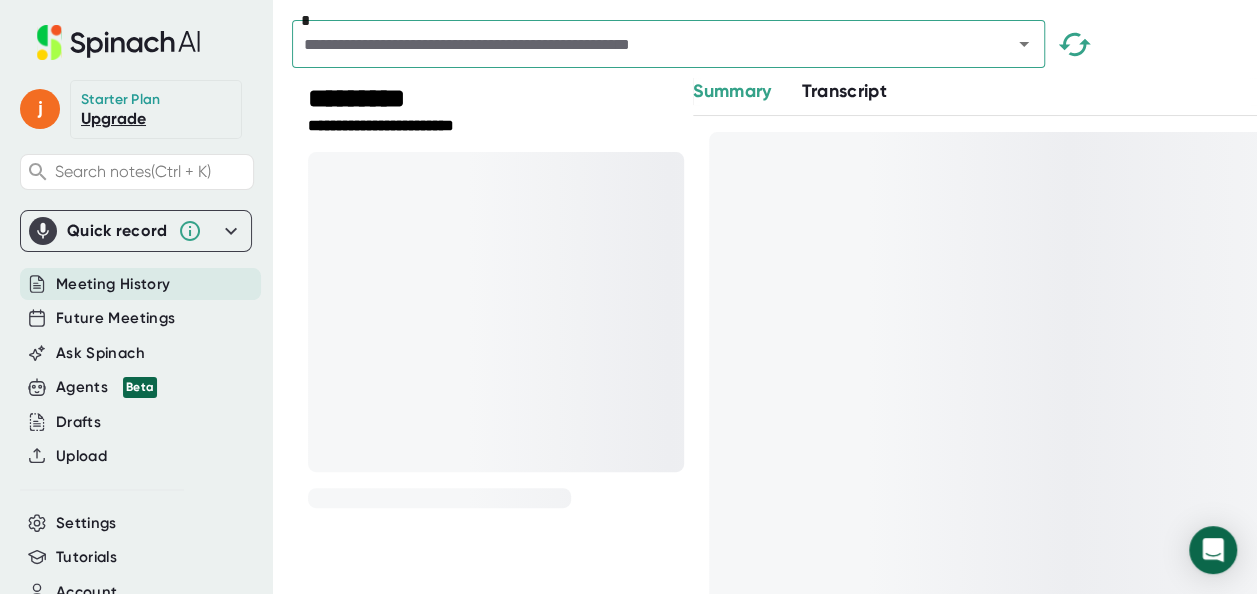 click at bounding box center [1075, 49] 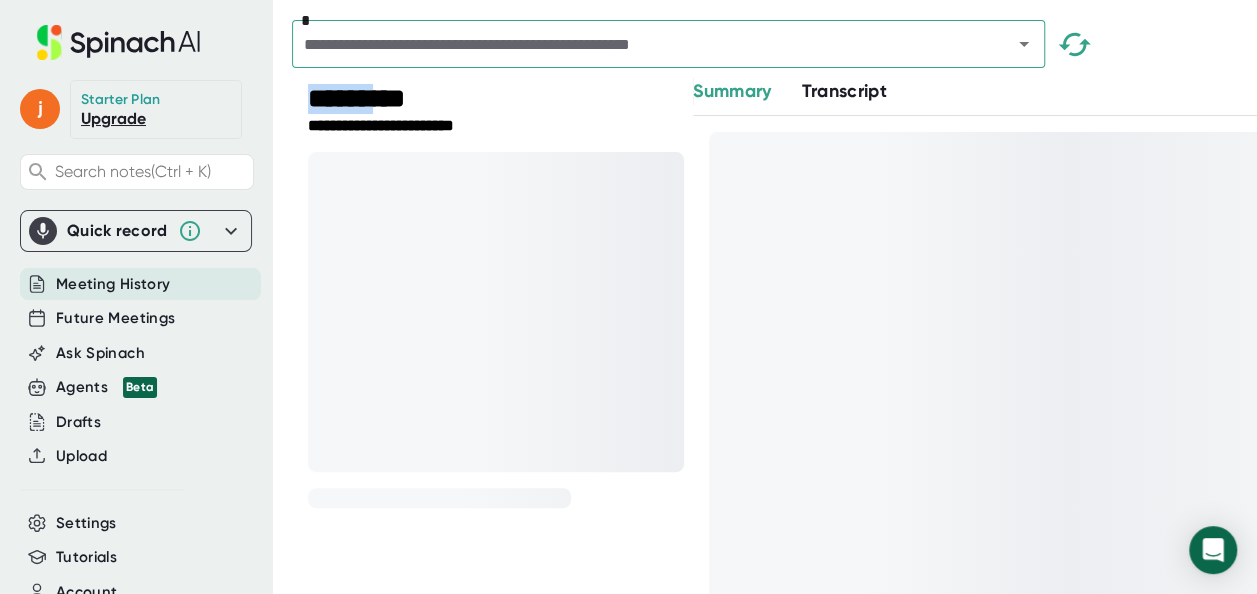 click at bounding box center [1075, 49] 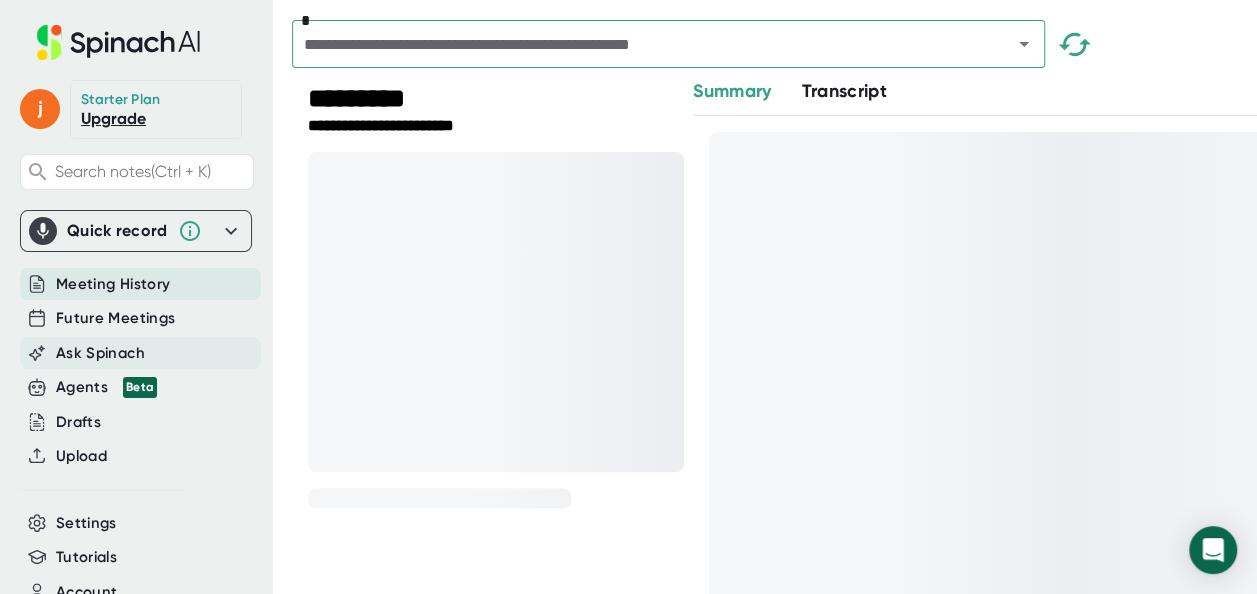scroll, scrollTop: 98, scrollLeft: 0, axis: vertical 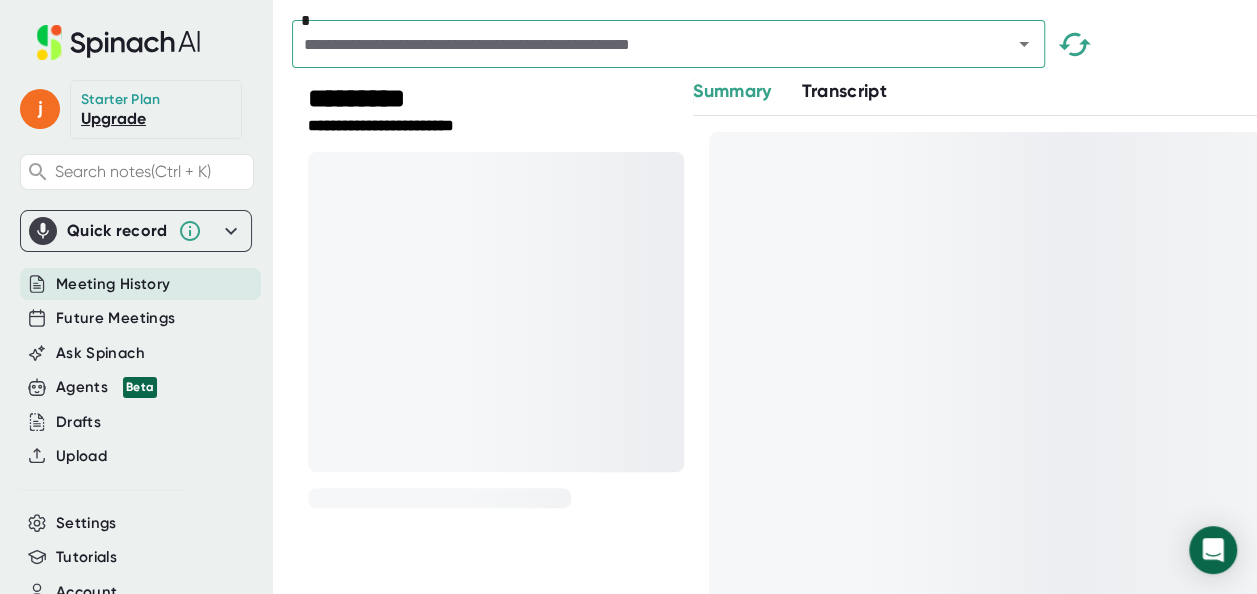 click at bounding box center (639, 44) 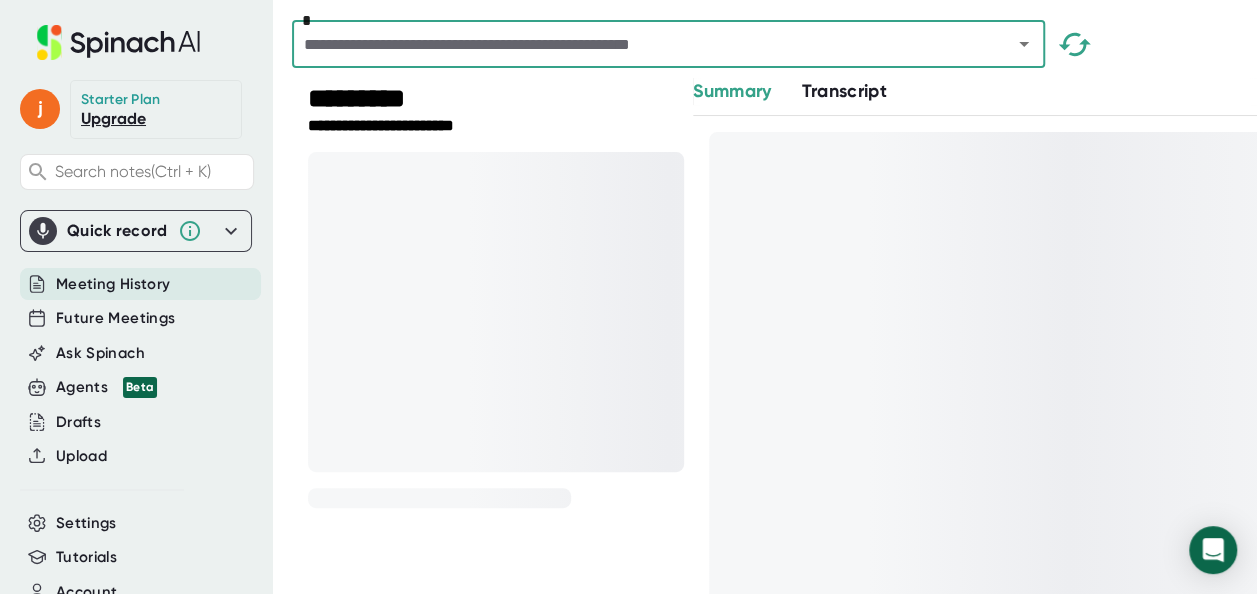 click at bounding box center (639, 44) 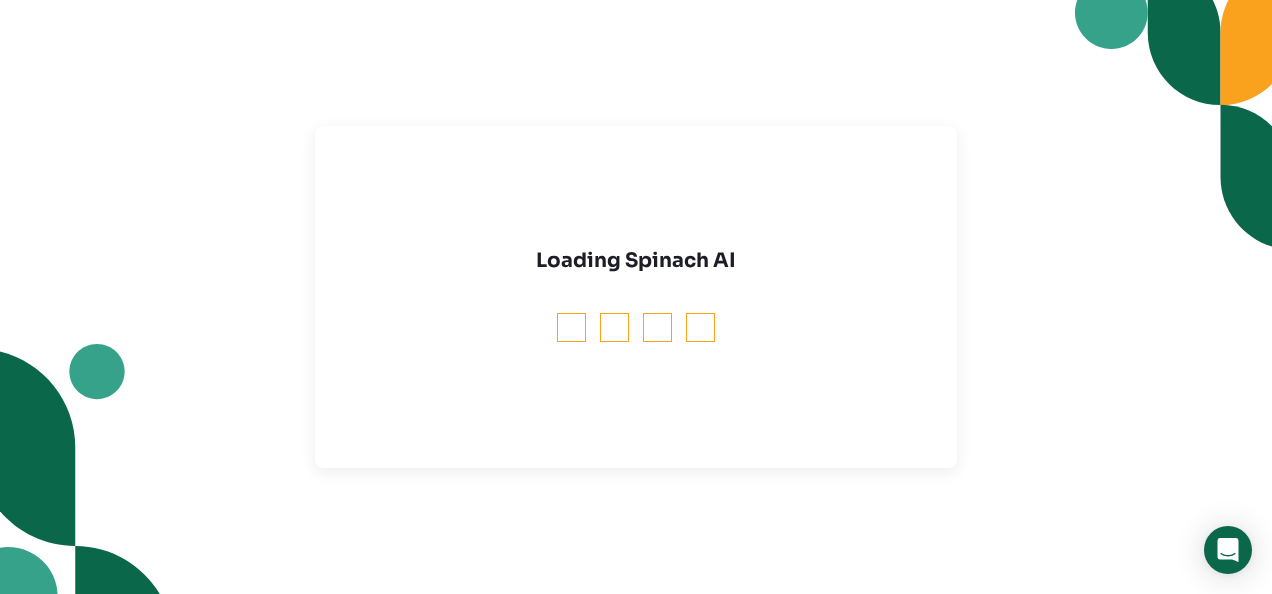scroll, scrollTop: 0, scrollLeft: 0, axis: both 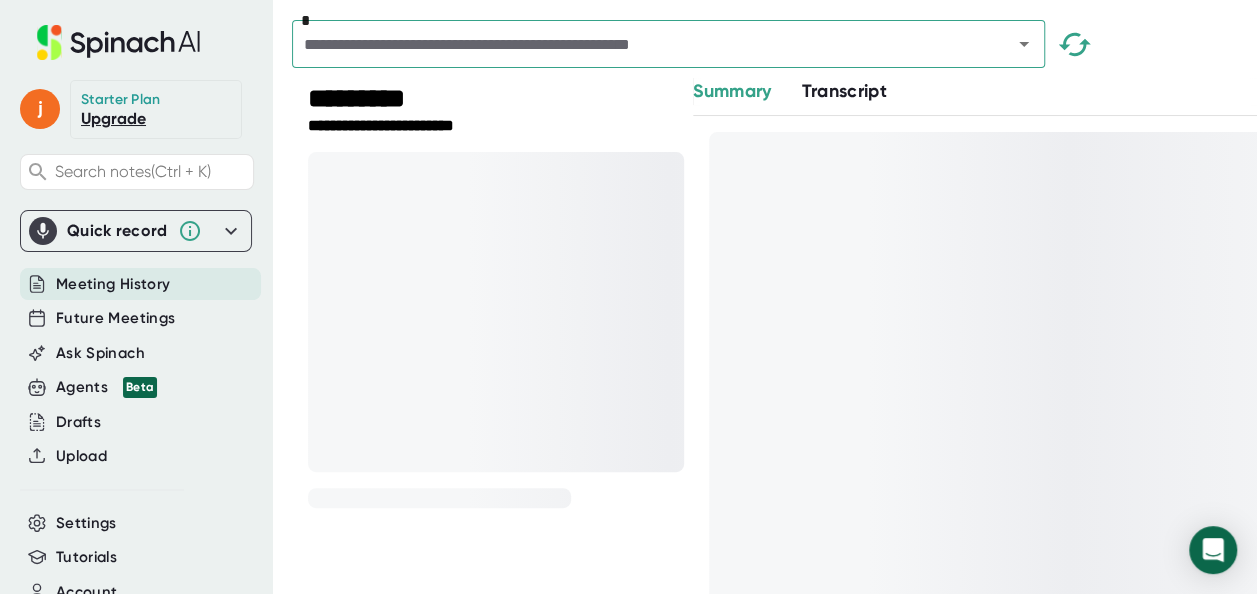 click on "*********" at bounding box center [496, 100] 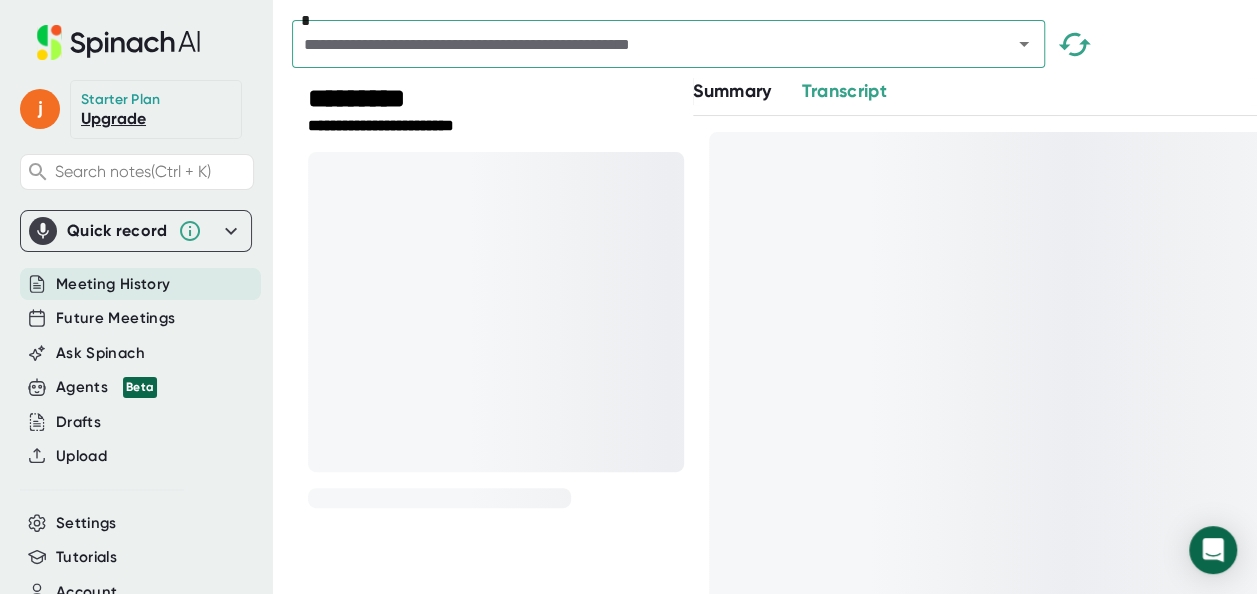 click on "Summary" at bounding box center (732, 91) 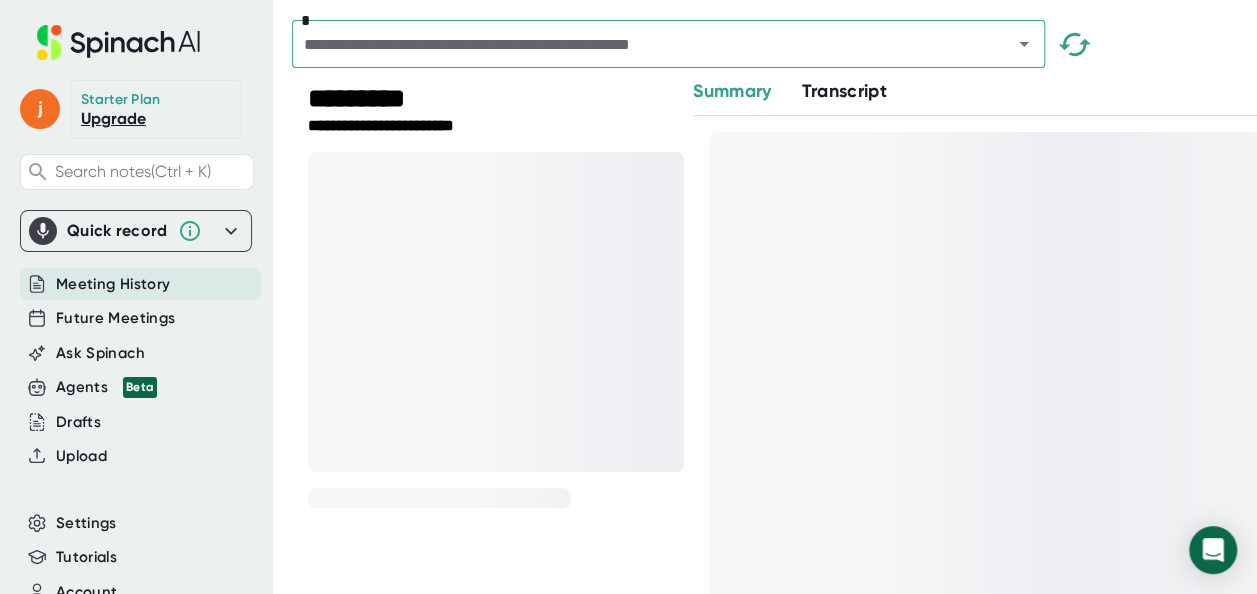 click on "Transcript" at bounding box center [844, 91] 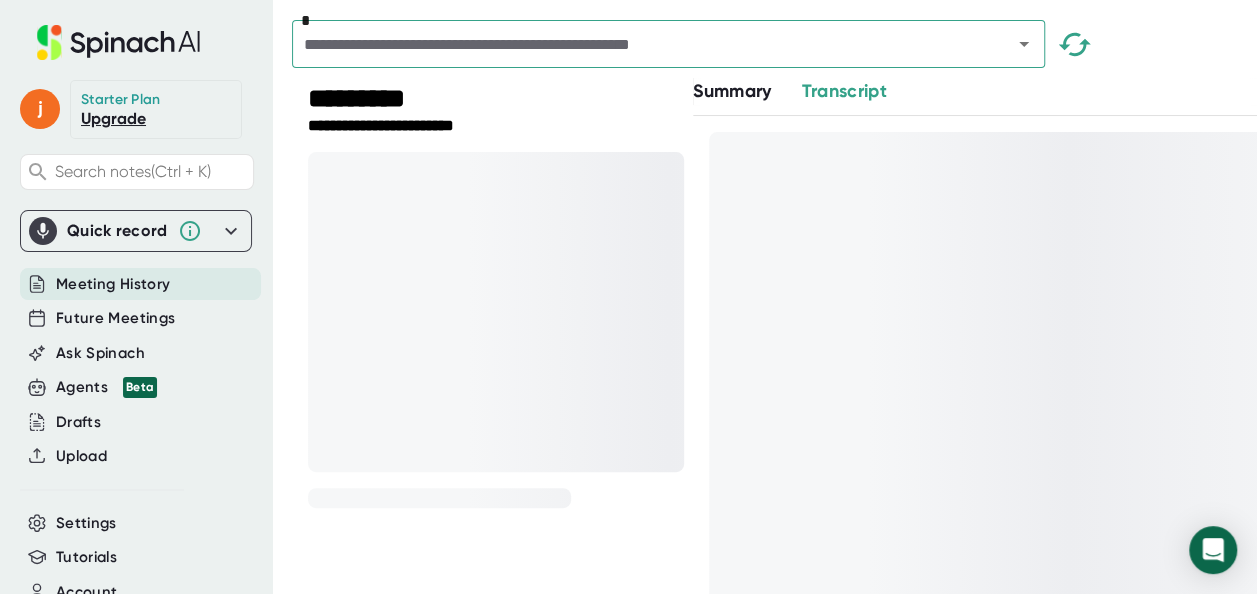 click on "Summary" at bounding box center (732, 91) 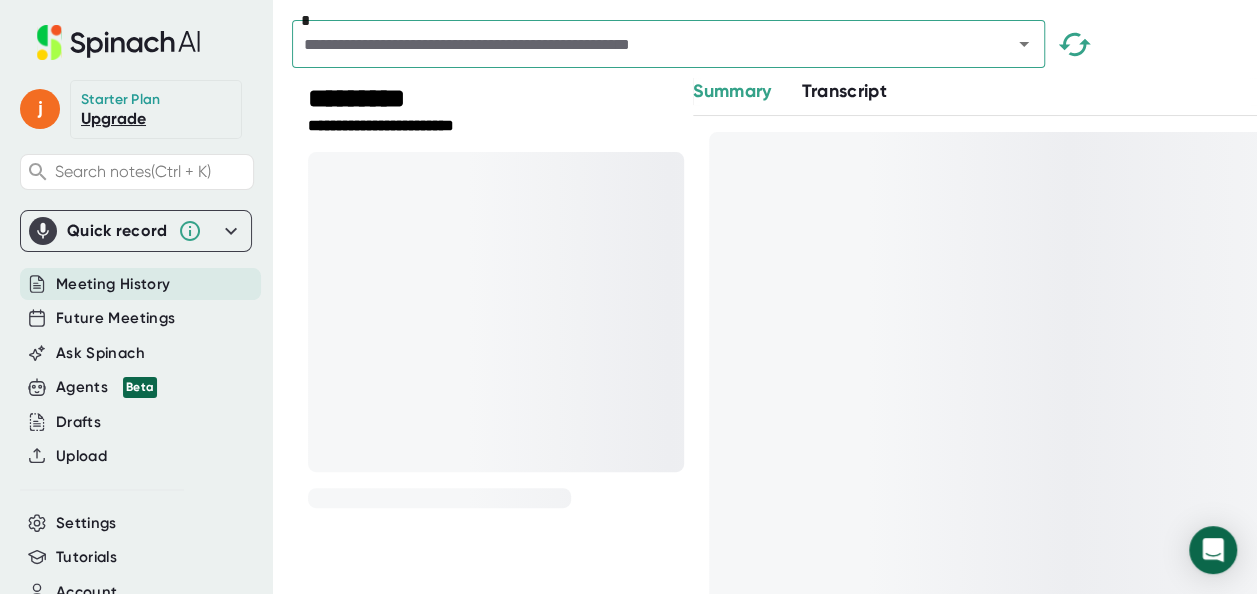 click on "Transcript" at bounding box center [844, 91] 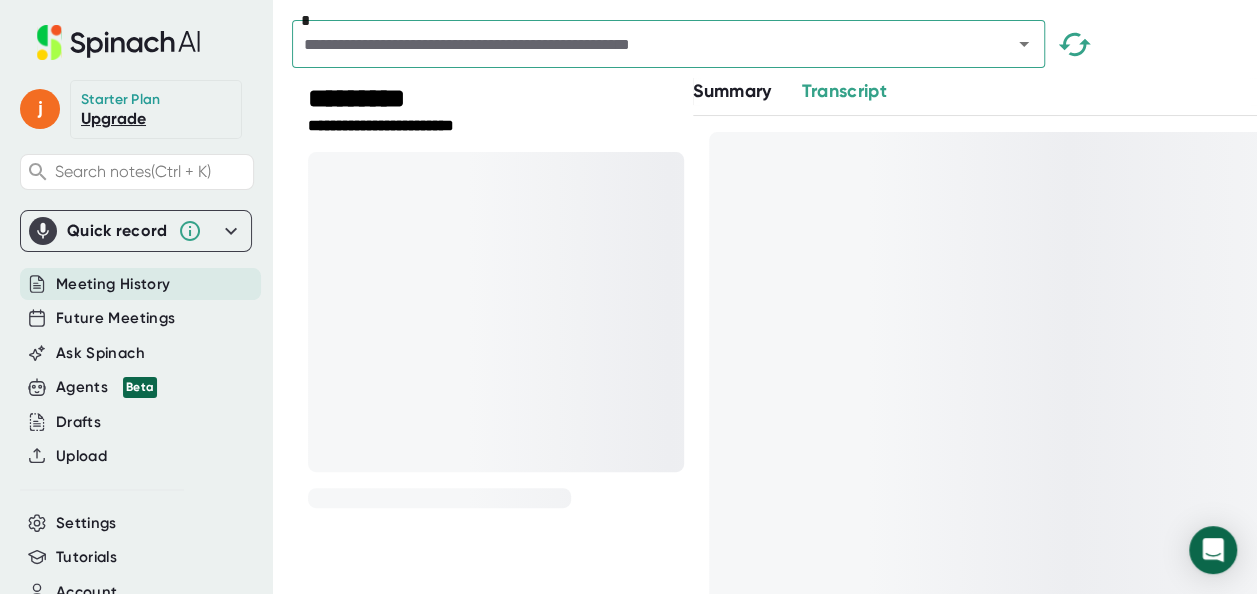 click on "Summary" at bounding box center [732, 91] 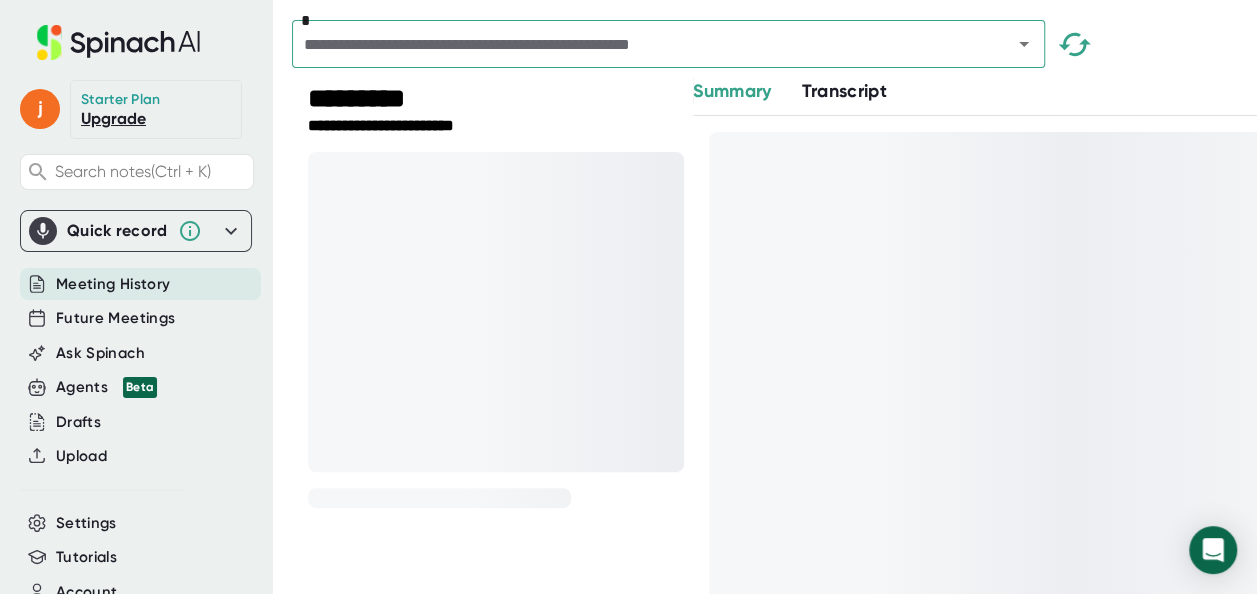 click on "Transcript" at bounding box center (844, 91) 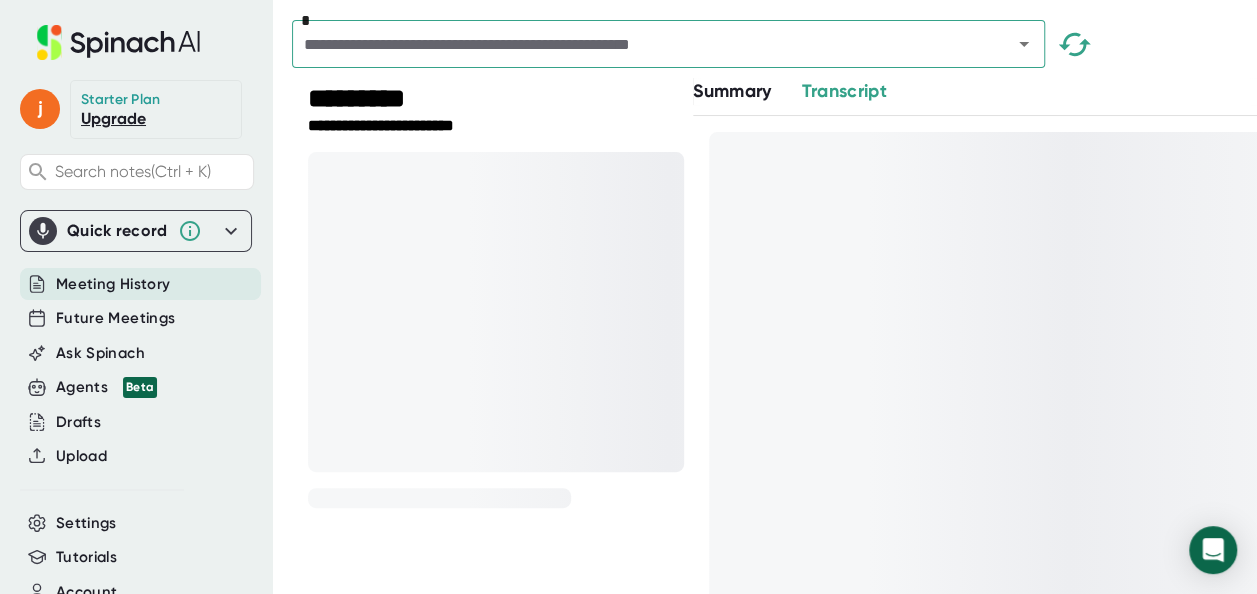 click on "Summary" at bounding box center [732, 91] 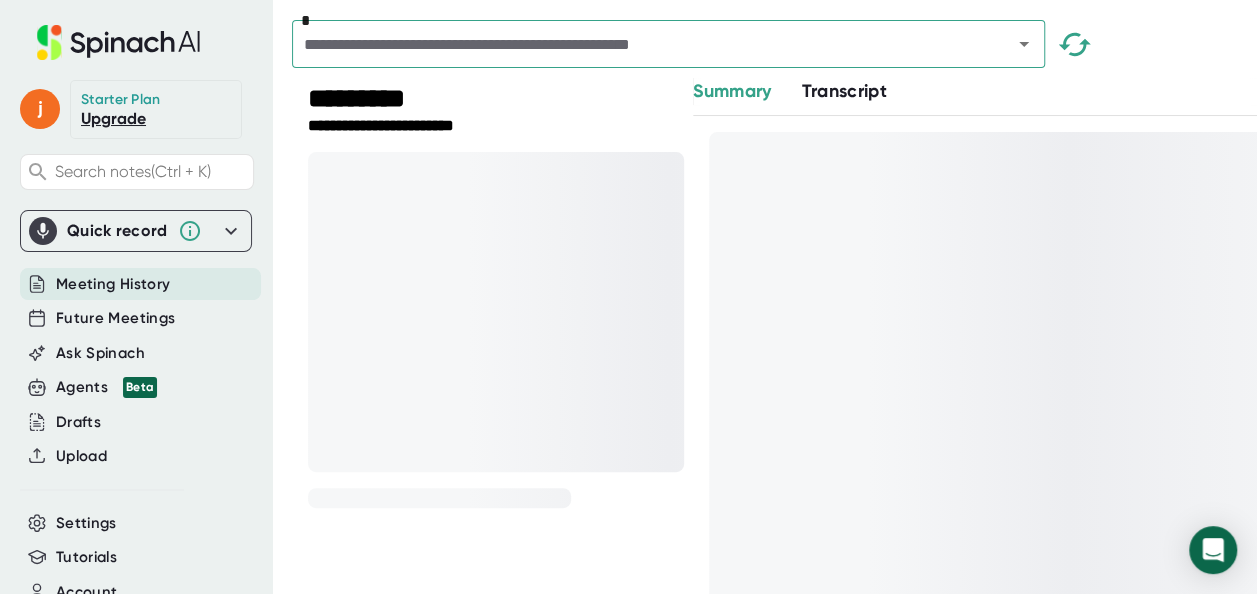 click on "*********" at bounding box center [496, 100] 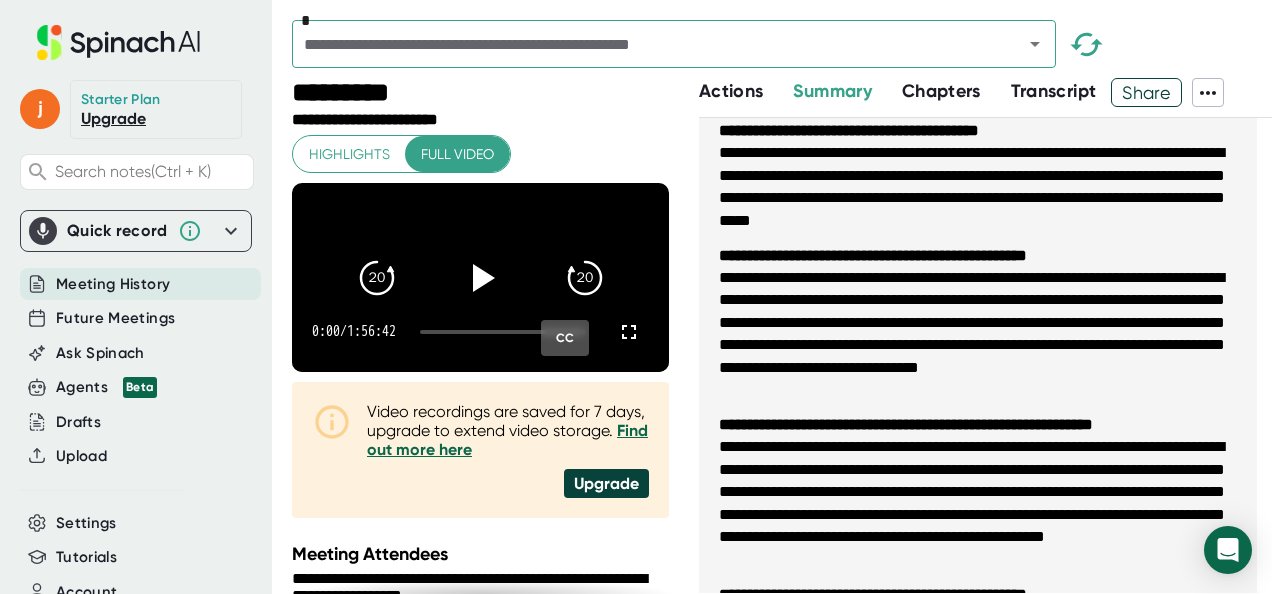 scroll, scrollTop: 100, scrollLeft: 0, axis: vertical 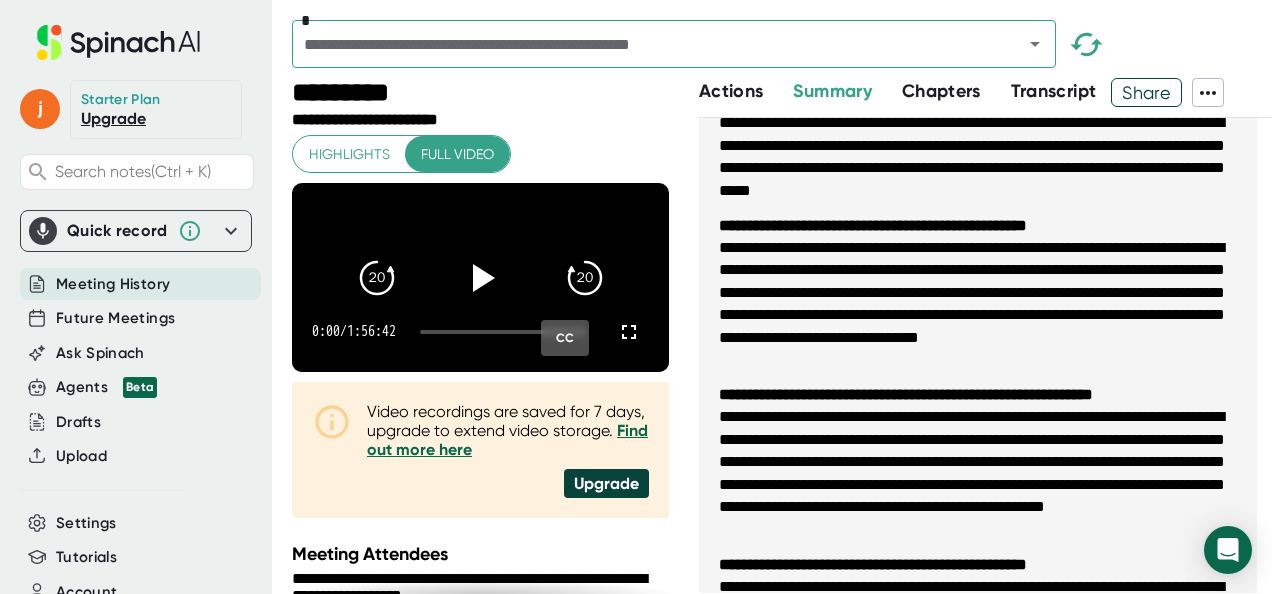 drag, startPoint x: 1223, startPoint y: 268, endPoint x: 1227, endPoint y: 293, distance: 25.317978 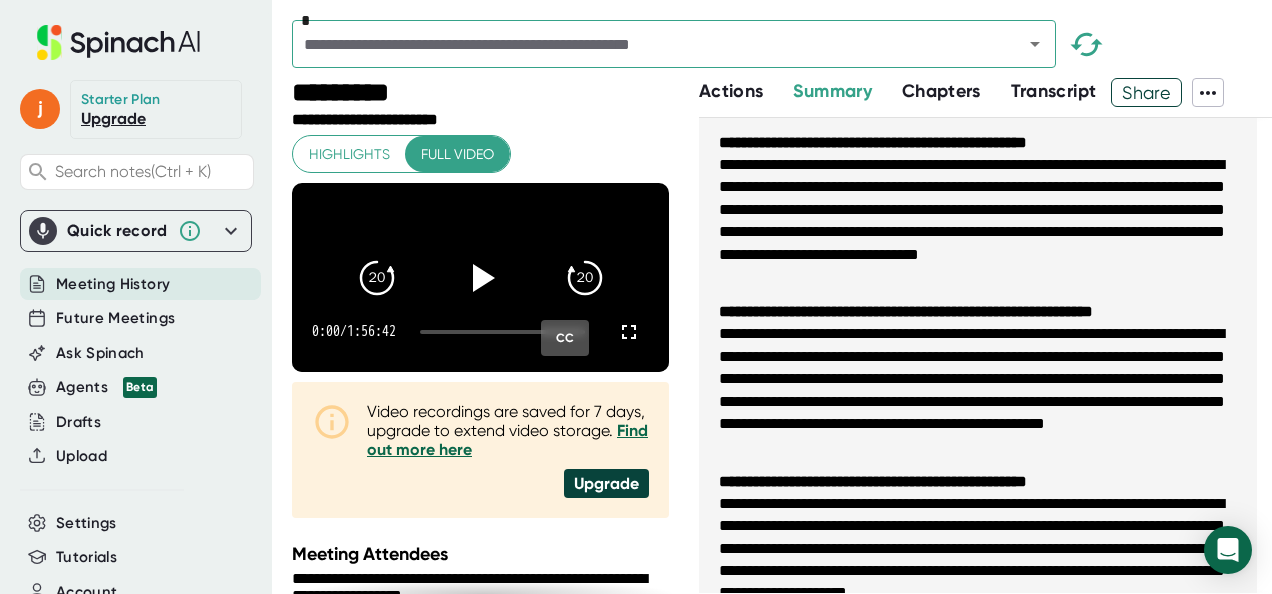 scroll, scrollTop: 185, scrollLeft: 0, axis: vertical 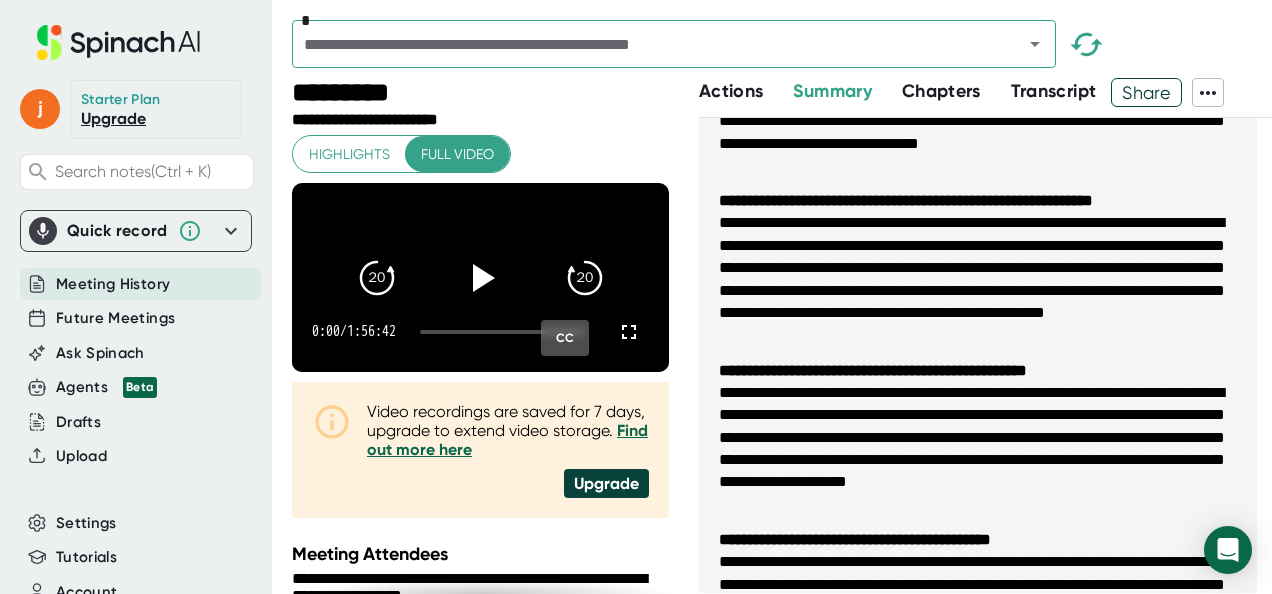 drag, startPoint x: 1222, startPoint y: 326, endPoint x: 1226, endPoint y: 375, distance: 49.162994 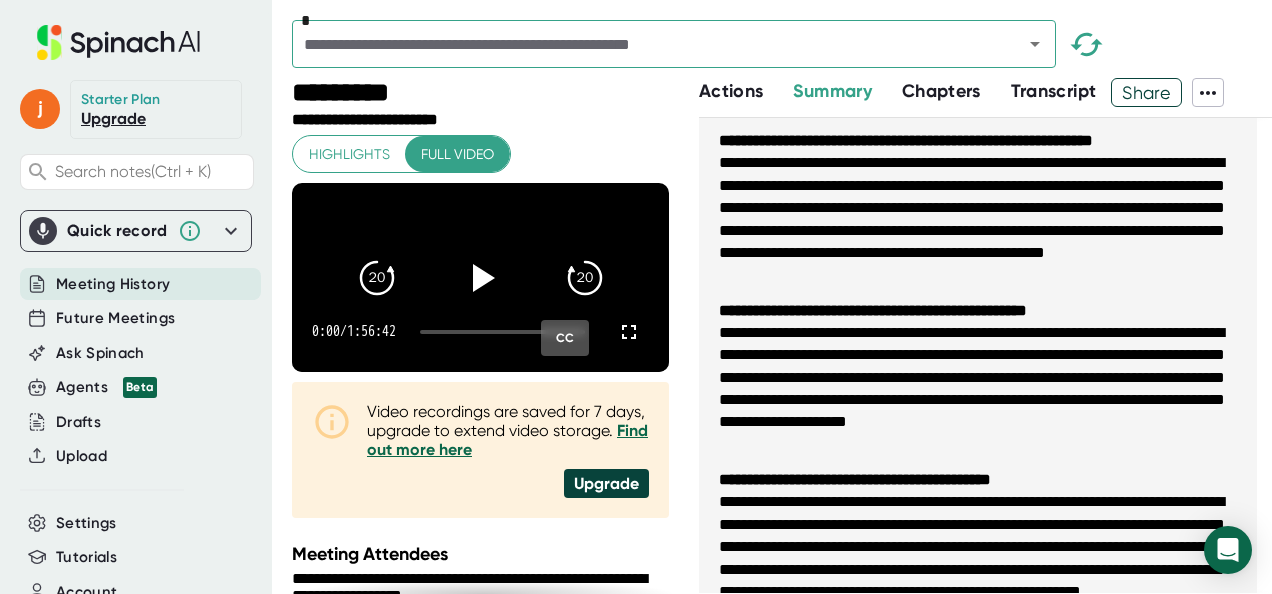 scroll, scrollTop: 361, scrollLeft: 0, axis: vertical 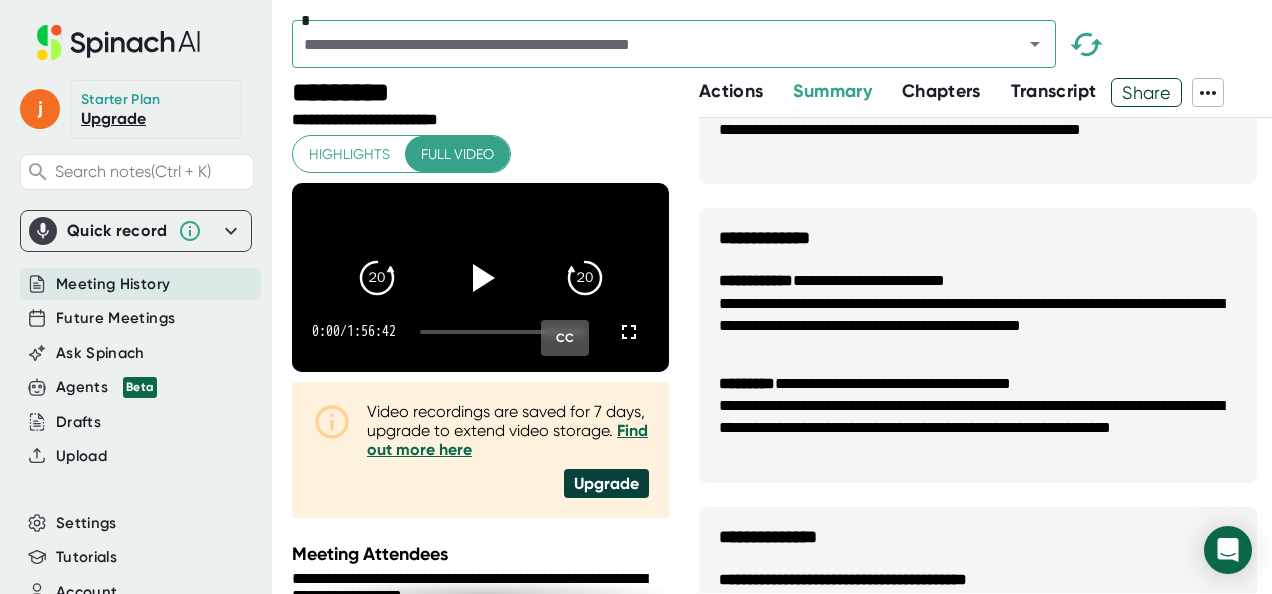 drag, startPoint x: 1044, startPoint y: 478, endPoint x: 1048, endPoint y: 492, distance: 14.56022 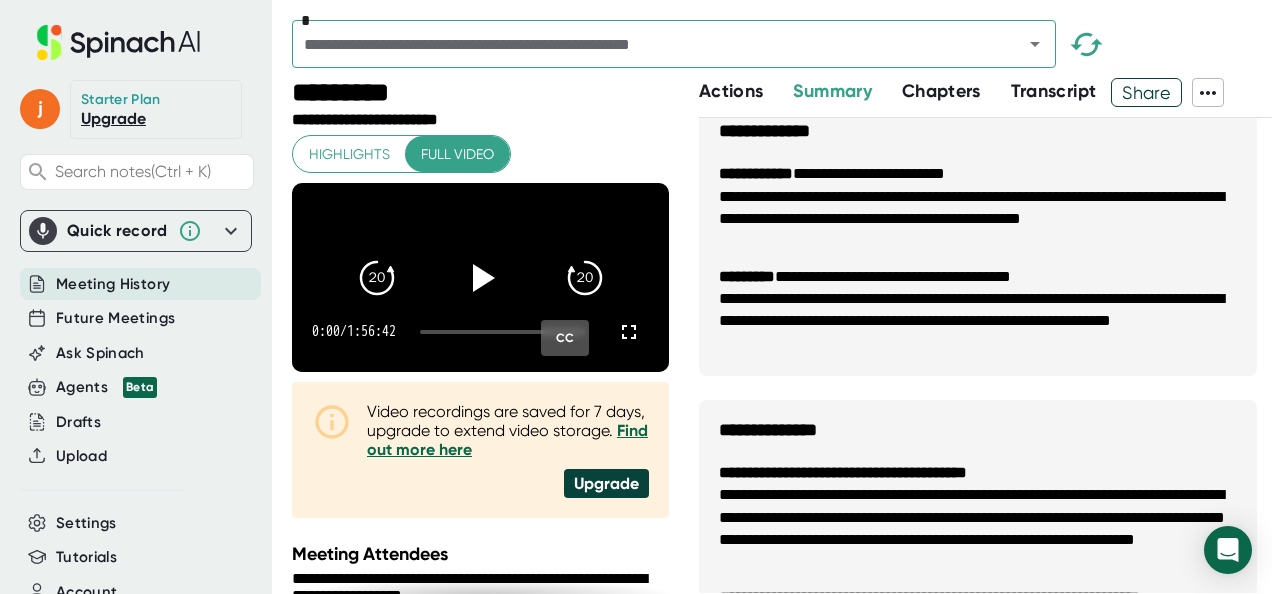 scroll, scrollTop: 927, scrollLeft: 0, axis: vertical 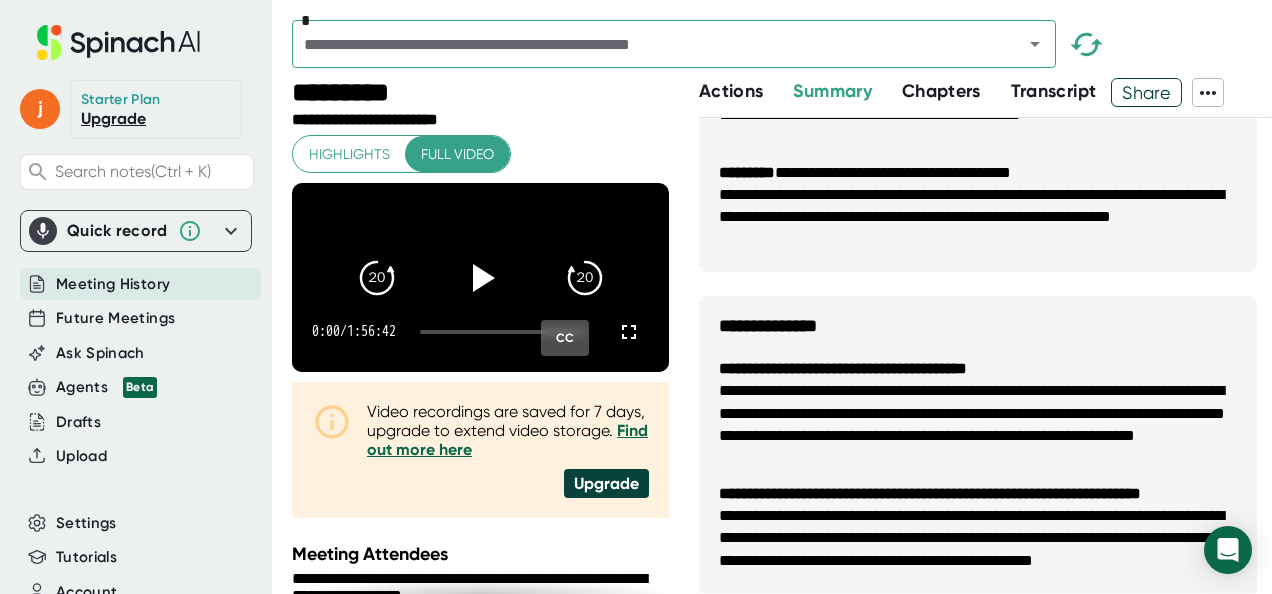 drag, startPoint x: 1152, startPoint y: 292, endPoint x: 1168, endPoint y: 320, distance: 32.24903 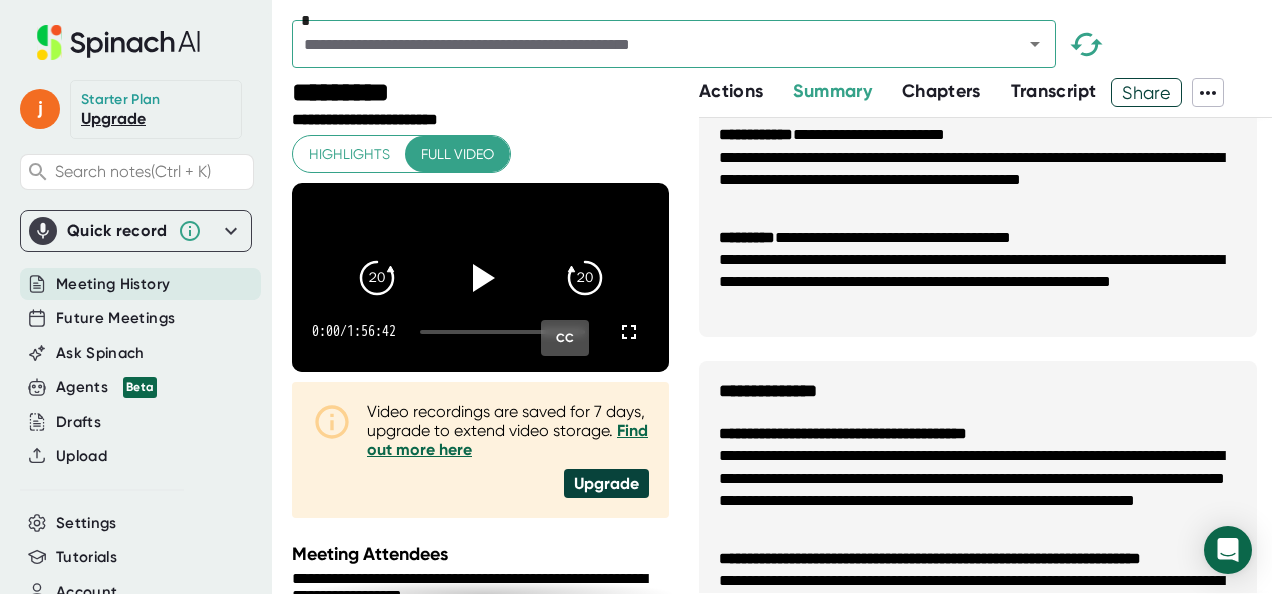scroll, scrollTop: 1062, scrollLeft: 0, axis: vertical 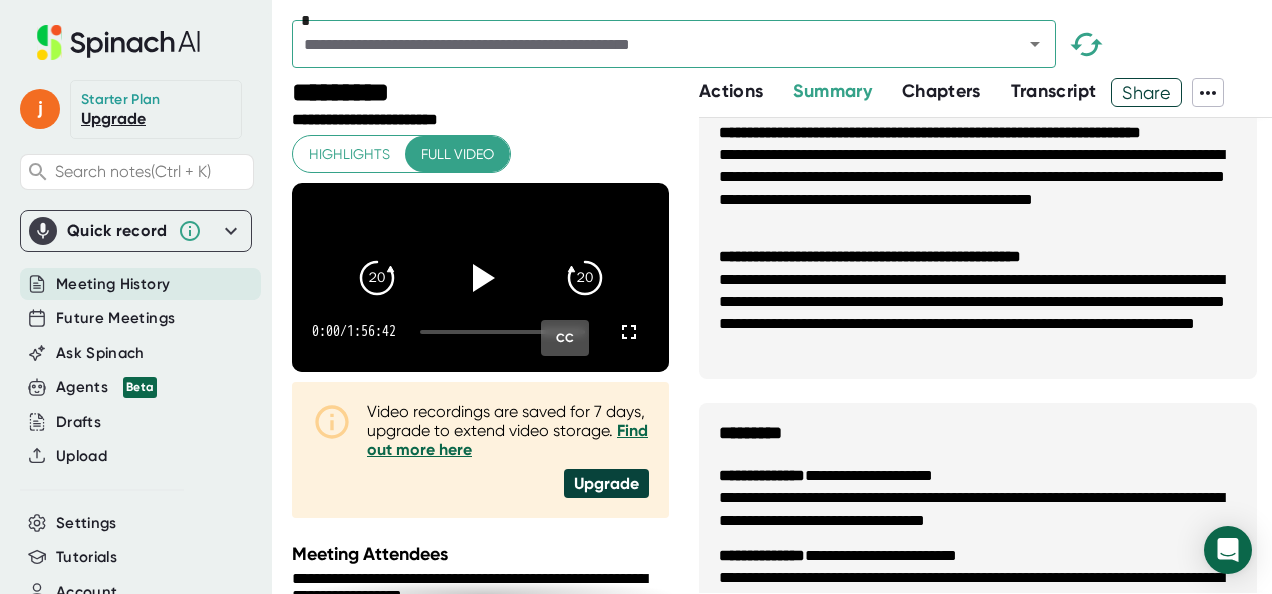 drag, startPoint x: 1198, startPoint y: 350, endPoint x: 1194, endPoint y: 378, distance: 28.284271 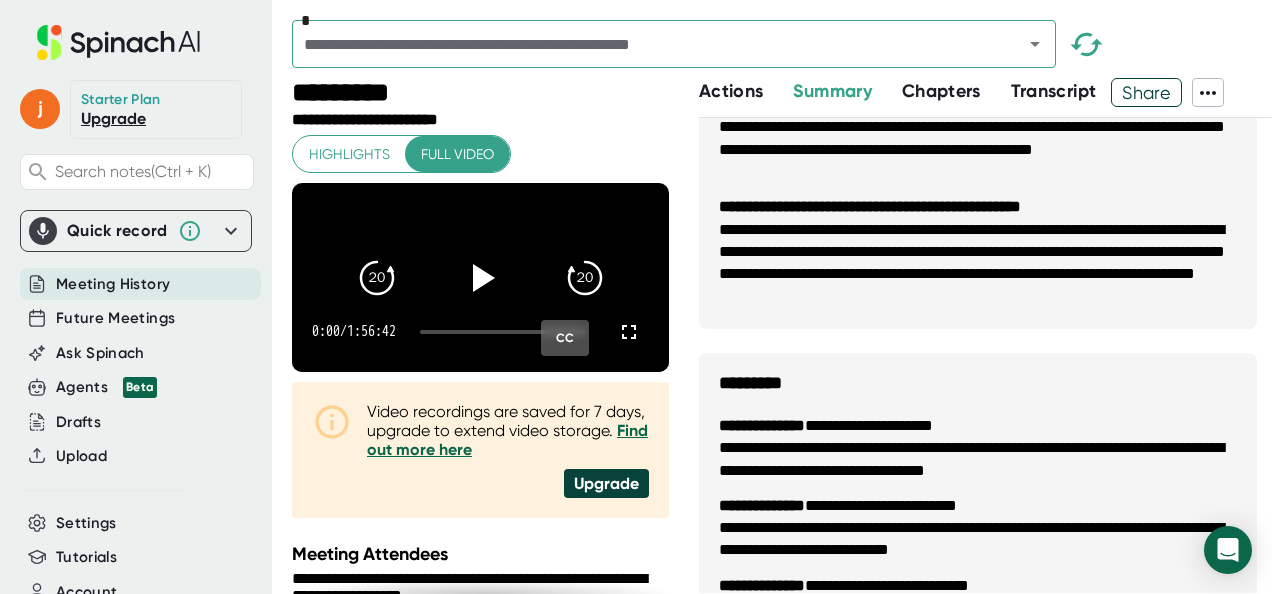 scroll, scrollTop: 1438, scrollLeft: 0, axis: vertical 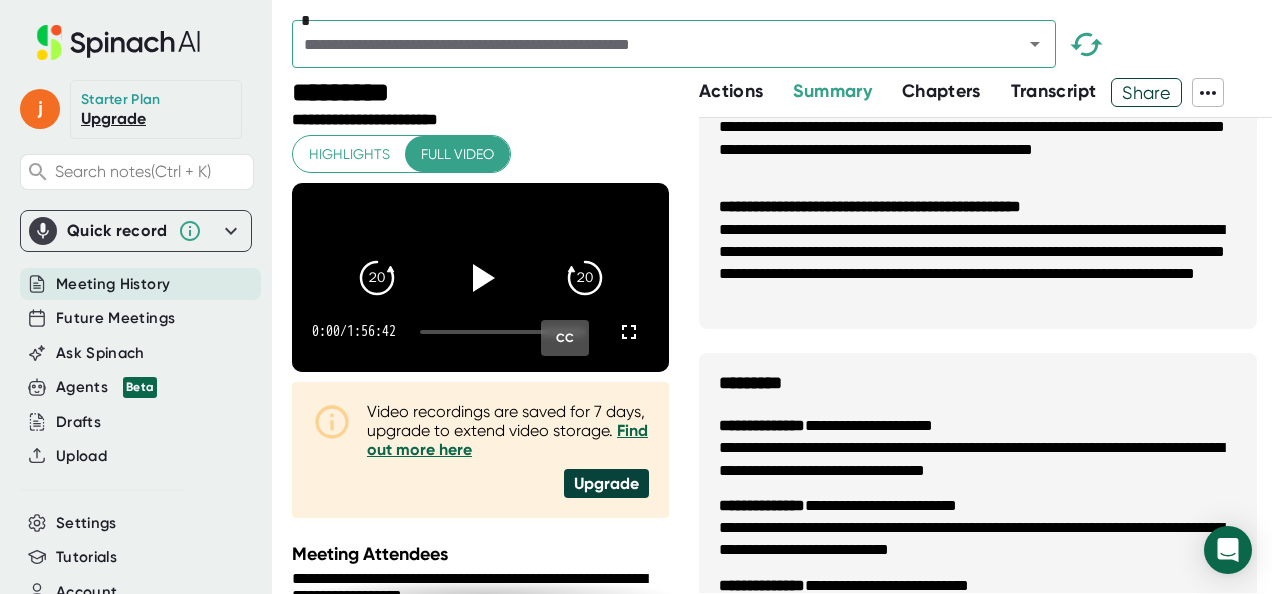 drag, startPoint x: 1188, startPoint y: 326, endPoint x: 1196, endPoint y: 346, distance: 21.540659 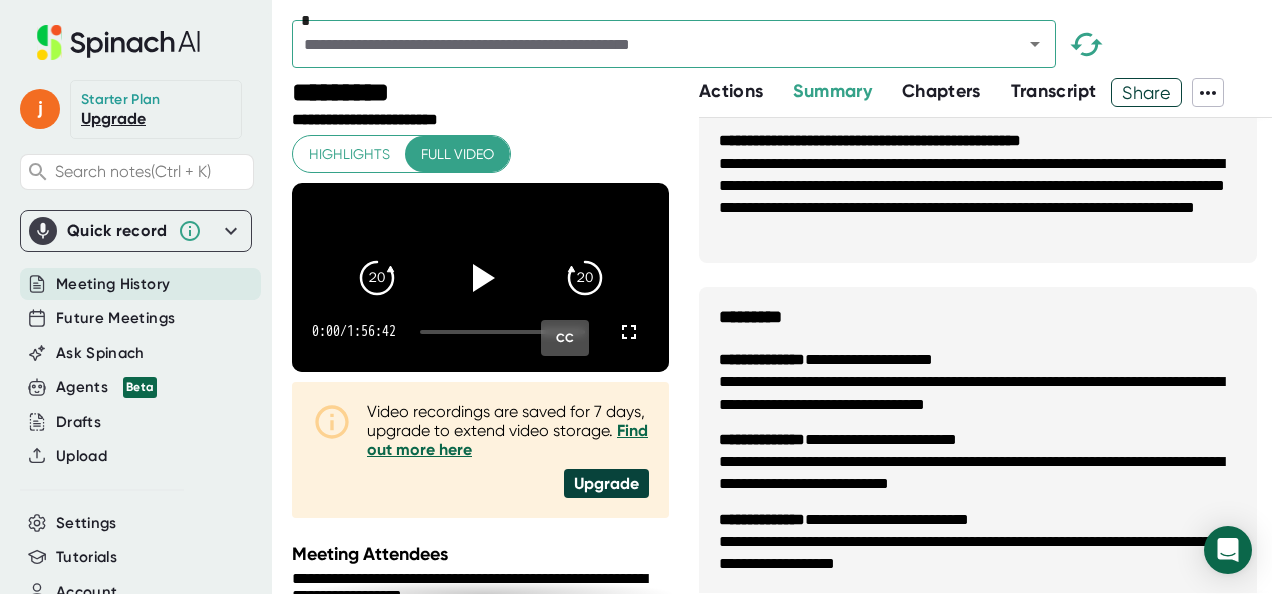 scroll, scrollTop: 1509, scrollLeft: 0, axis: vertical 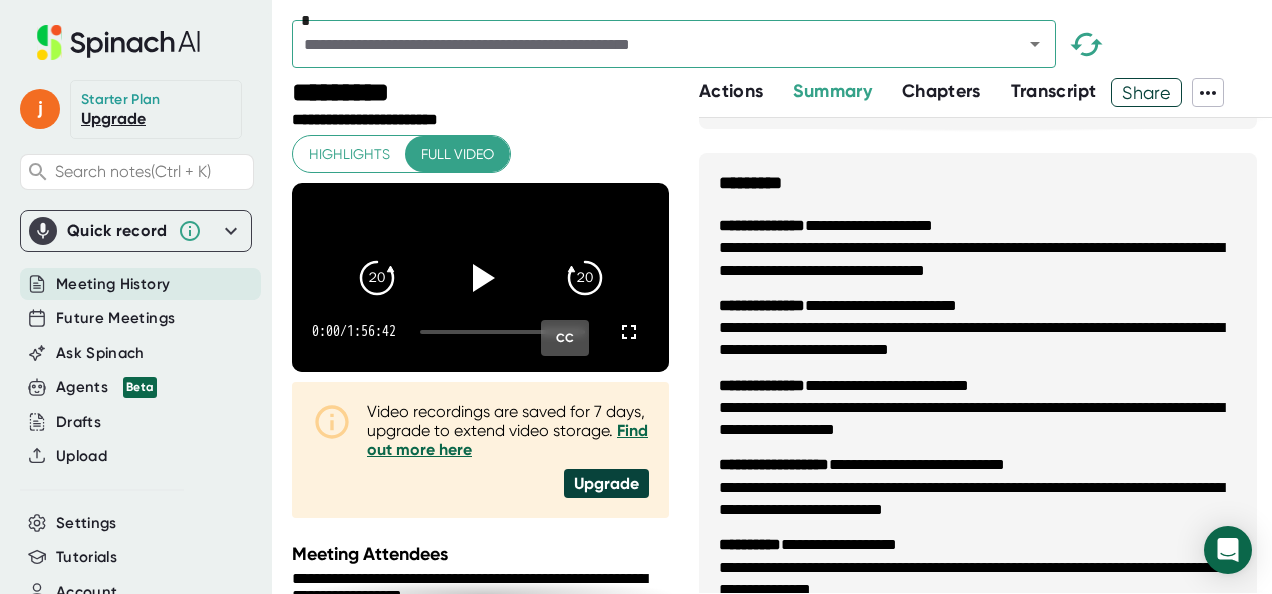 drag, startPoint x: 1142, startPoint y: 273, endPoint x: 1152, endPoint y: 296, distance: 25.079872 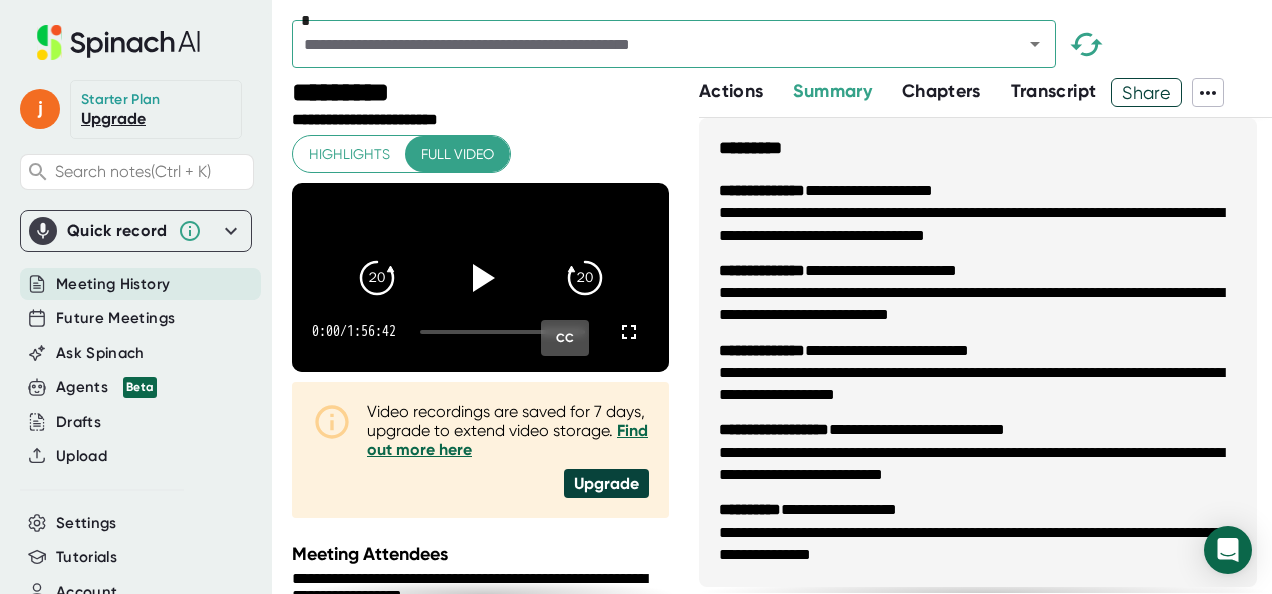 scroll, scrollTop: 1676, scrollLeft: 0, axis: vertical 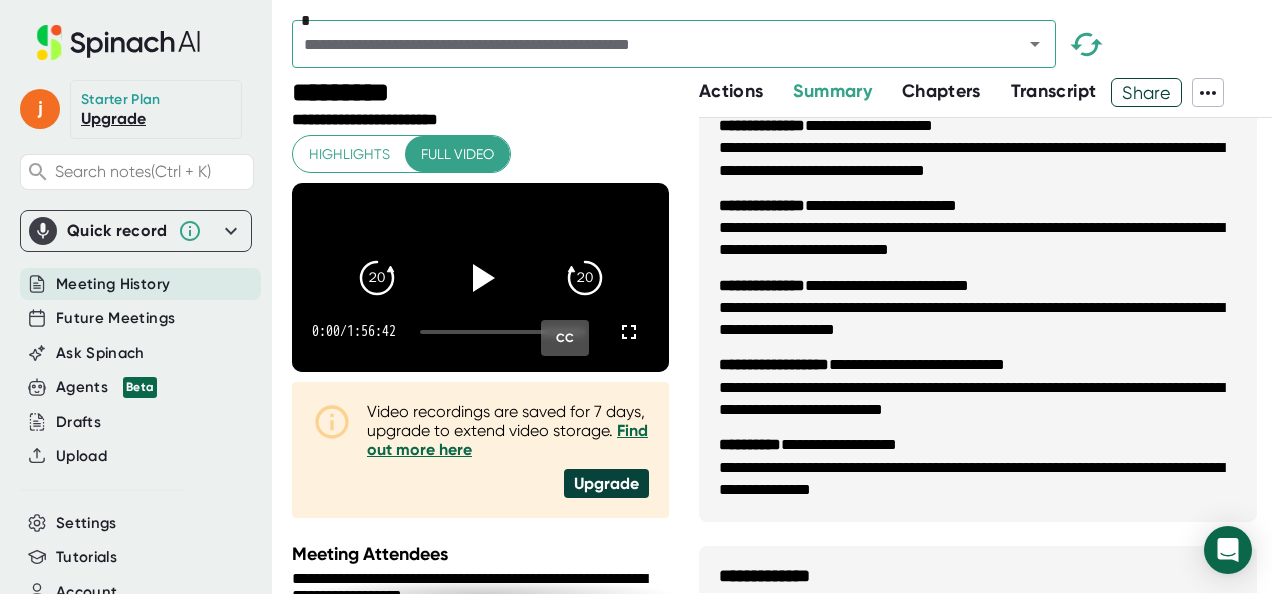 drag, startPoint x: 1127, startPoint y: 327, endPoint x: 1130, endPoint y: 356, distance: 29.15476 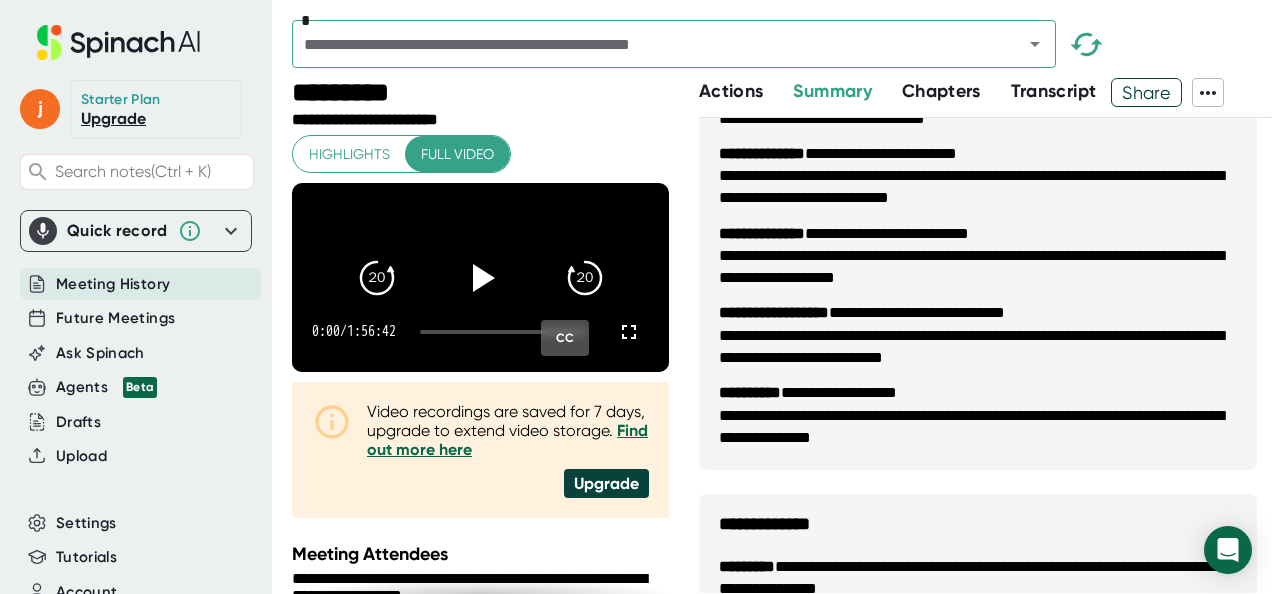 scroll, scrollTop: 1800, scrollLeft: 0, axis: vertical 